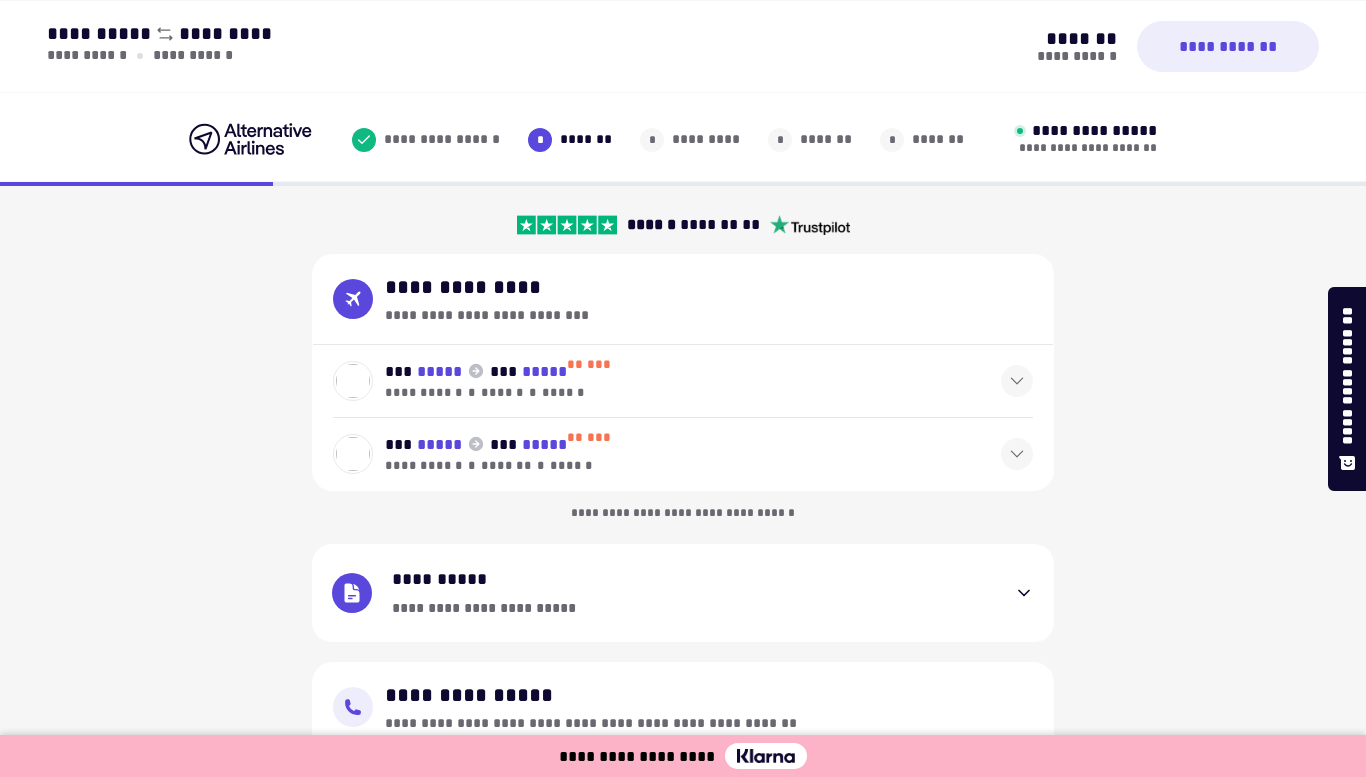 select on "**" 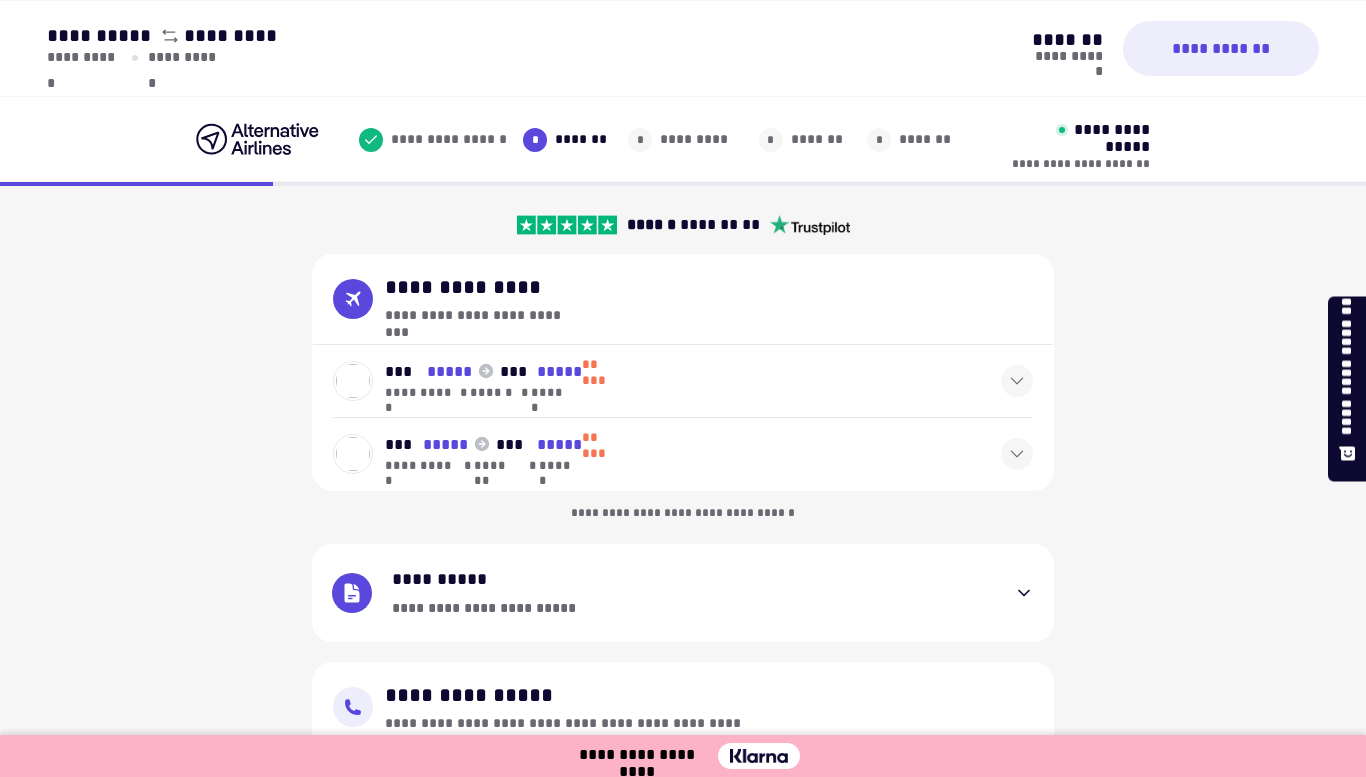 scroll, scrollTop: 0, scrollLeft: 0, axis: both 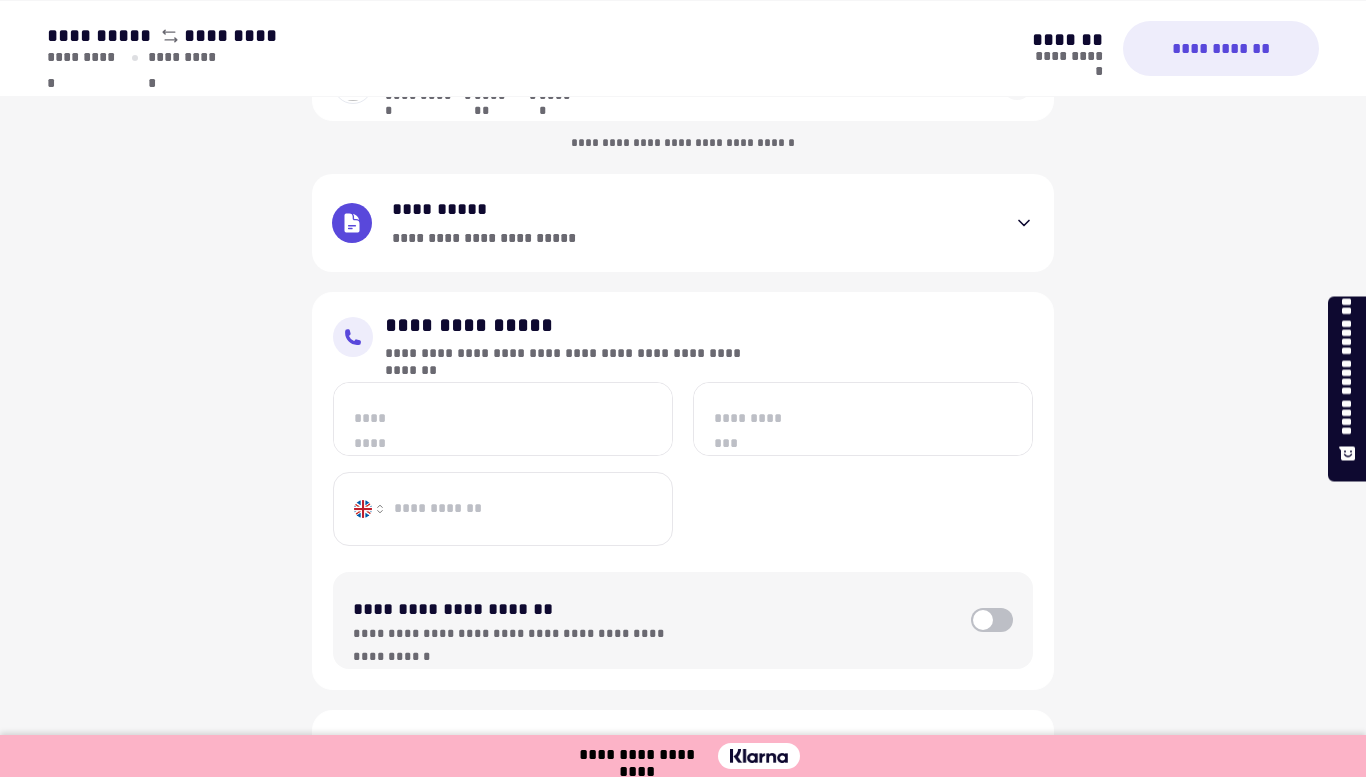 click on "*********" at bounding box center (503, 419) 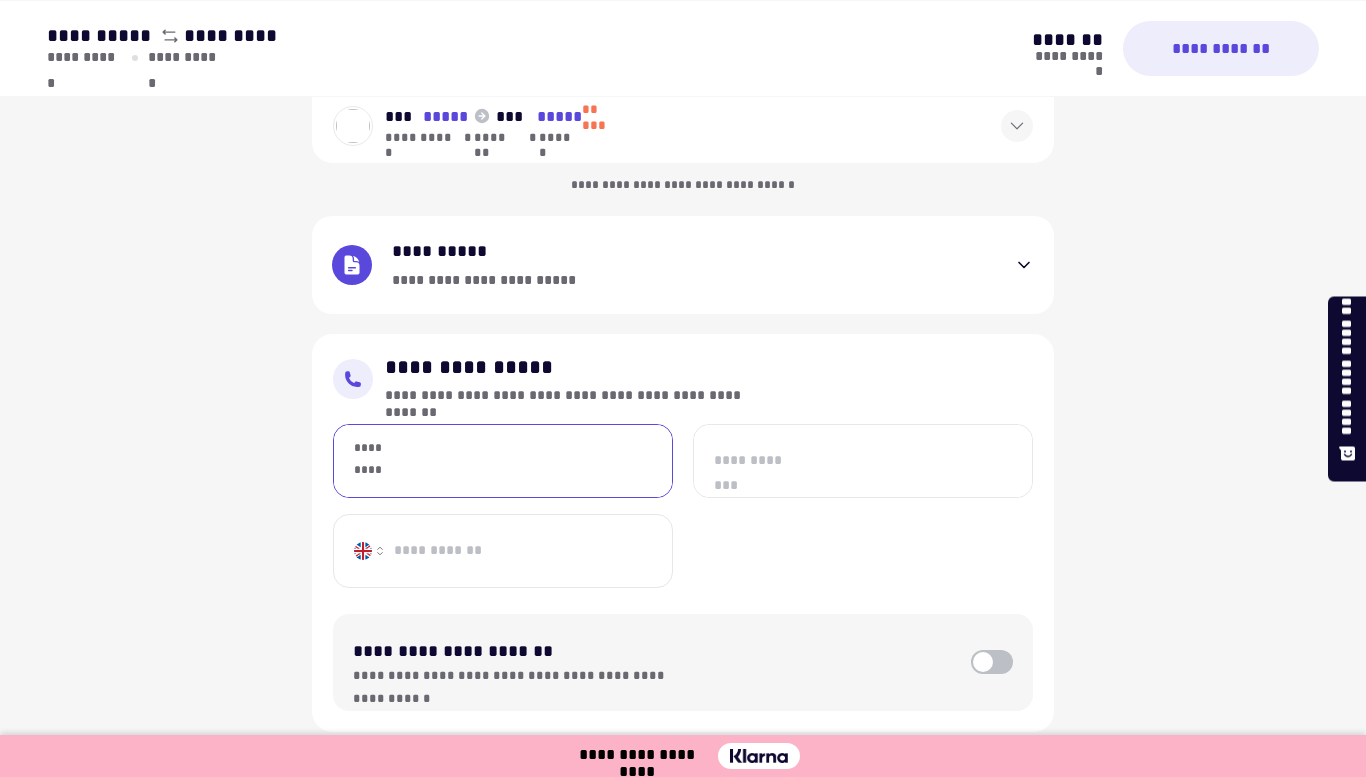 scroll, scrollTop: 325, scrollLeft: 0, axis: vertical 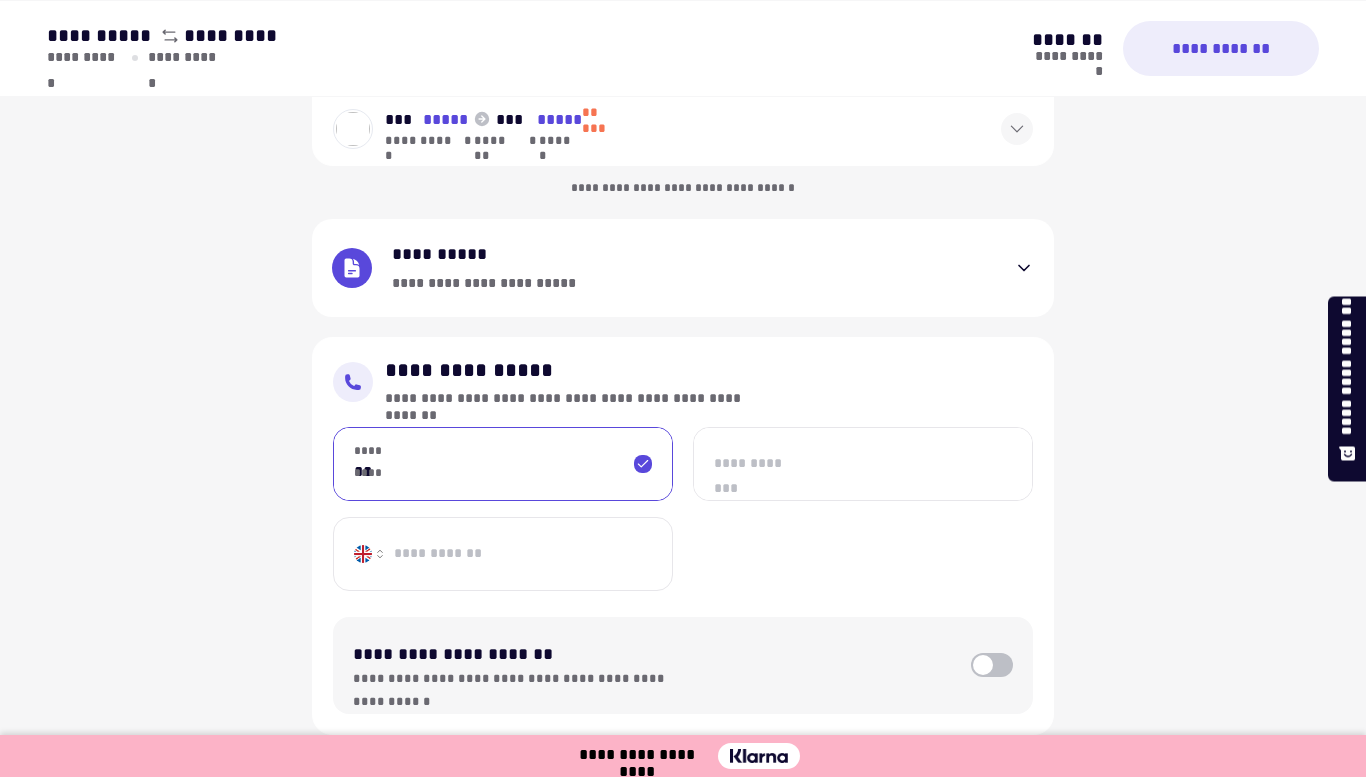 type on "**********" 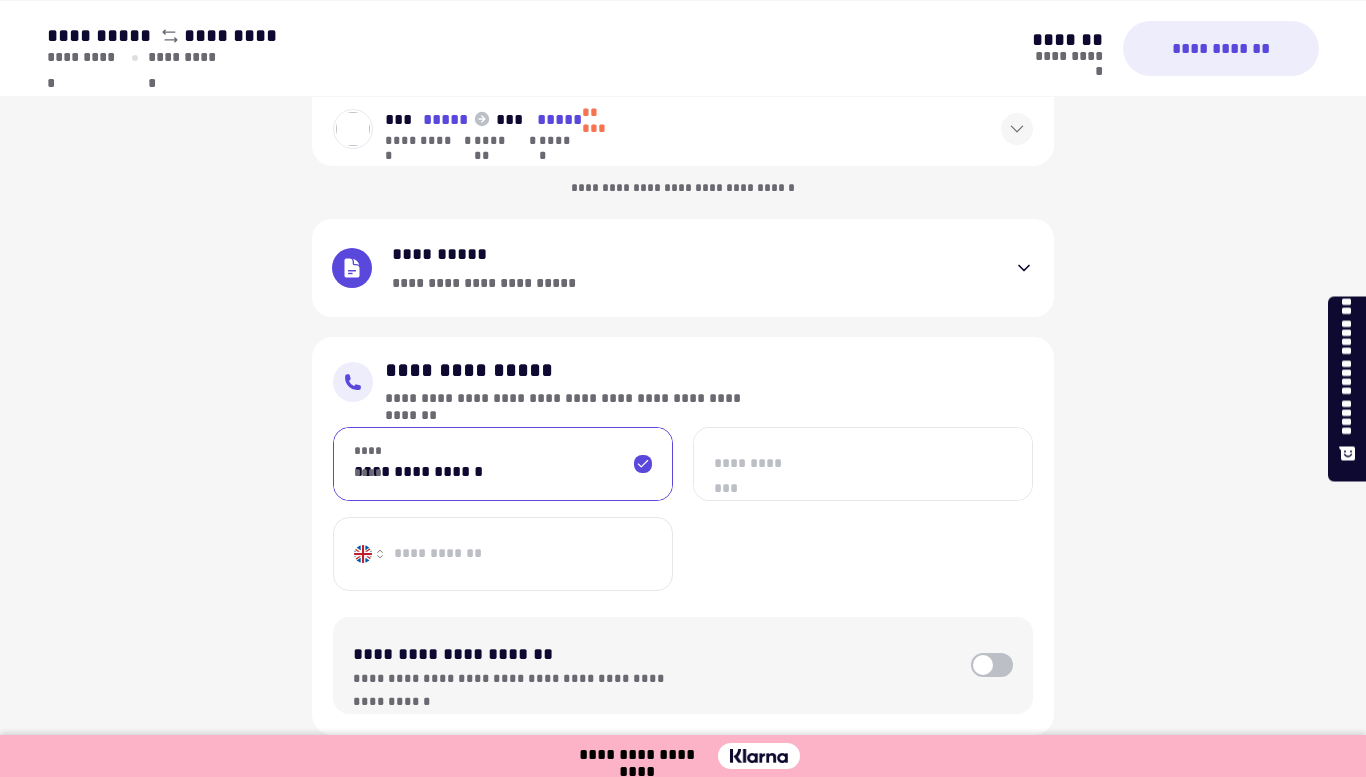 type on "**********" 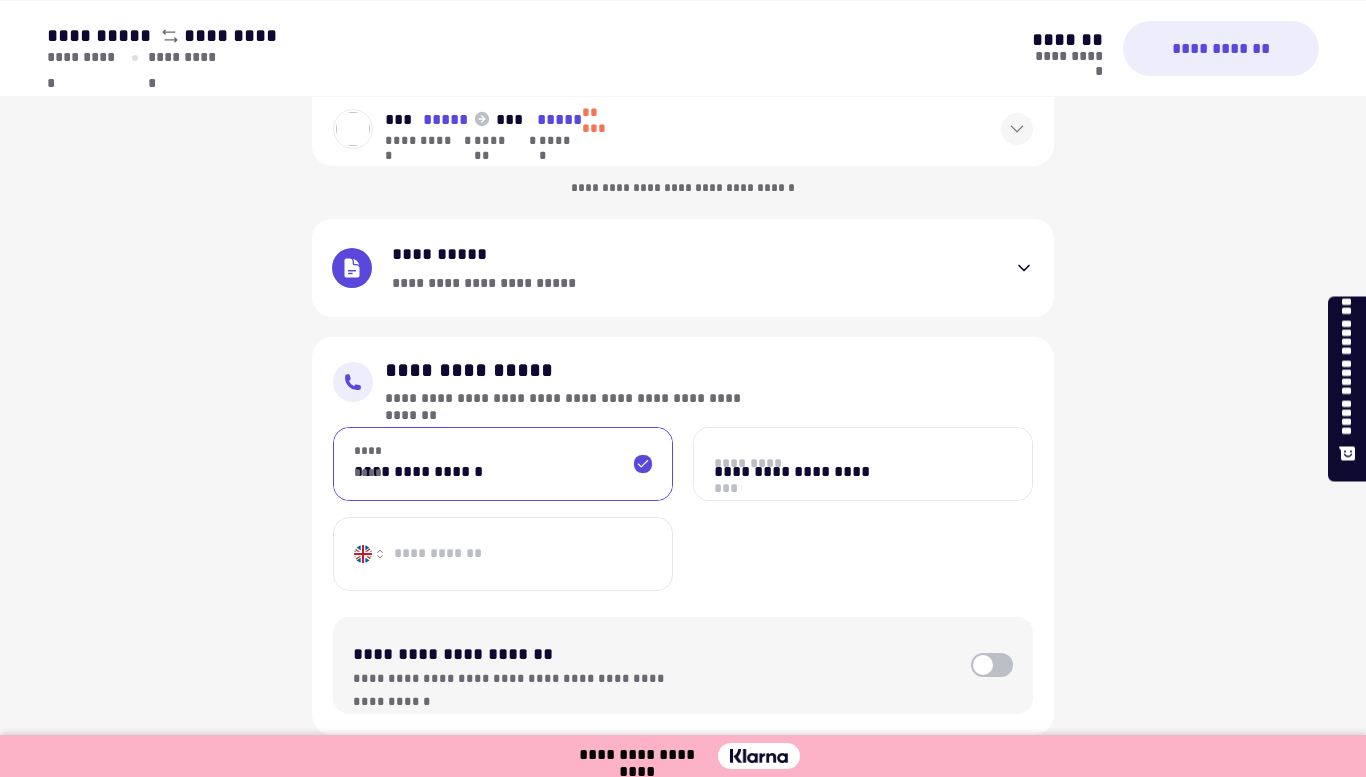 type on "**********" 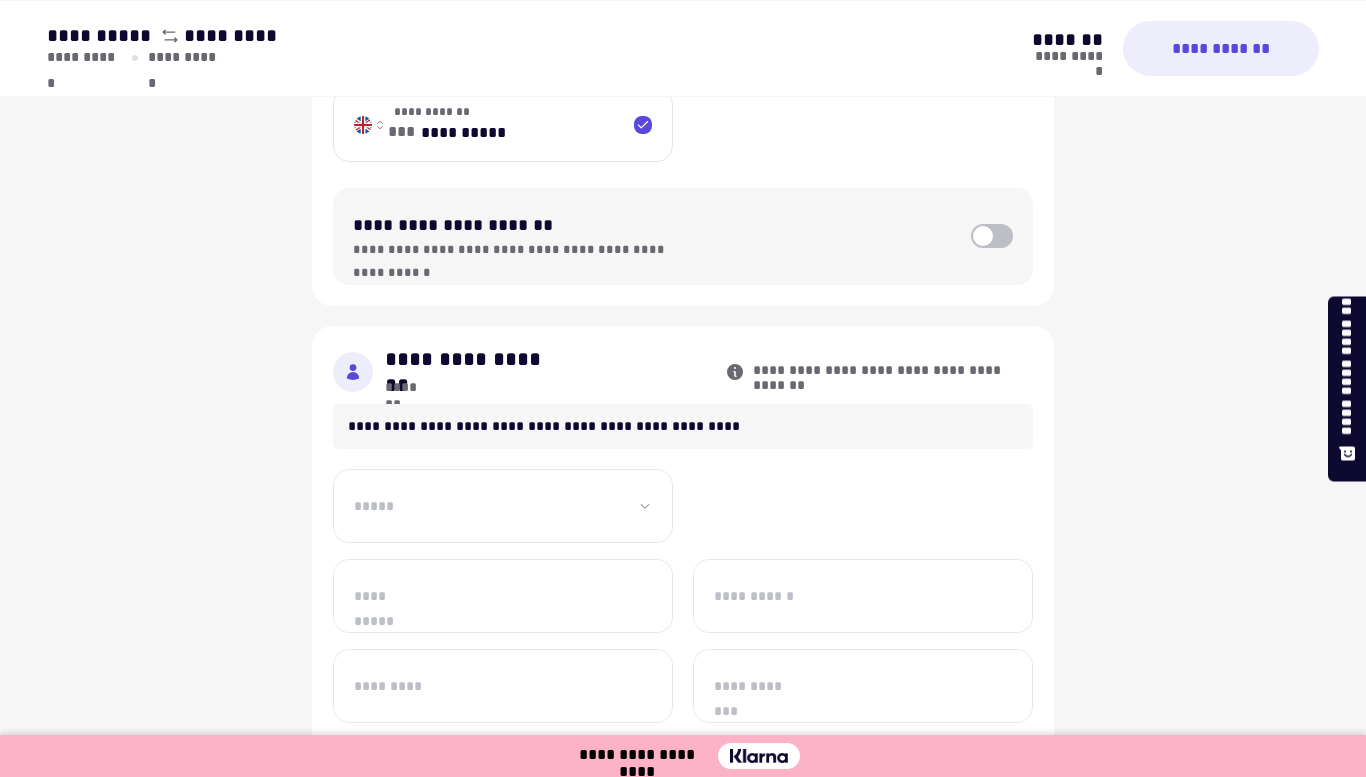 scroll, scrollTop: 766, scrollLeft: 0, axis: vertical 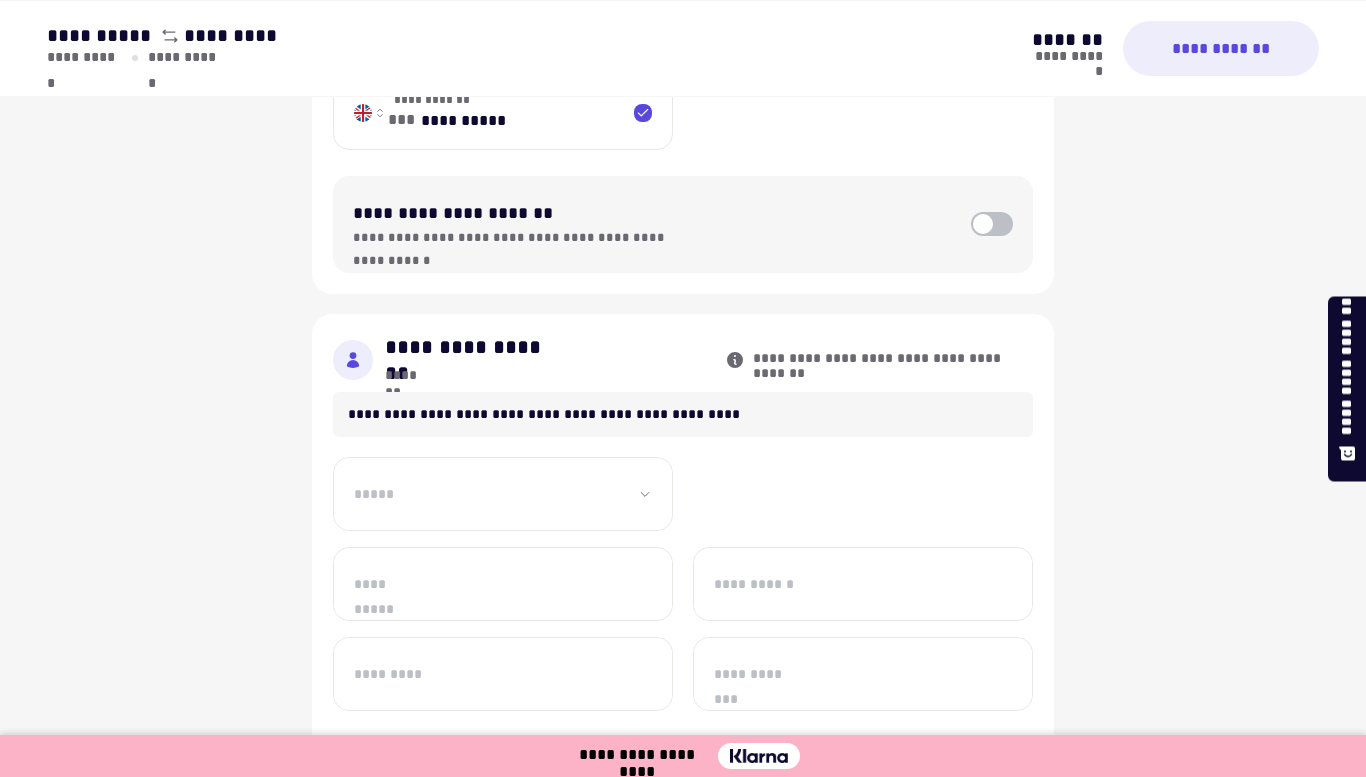 click on "**********" at bounding box center (503, 494) 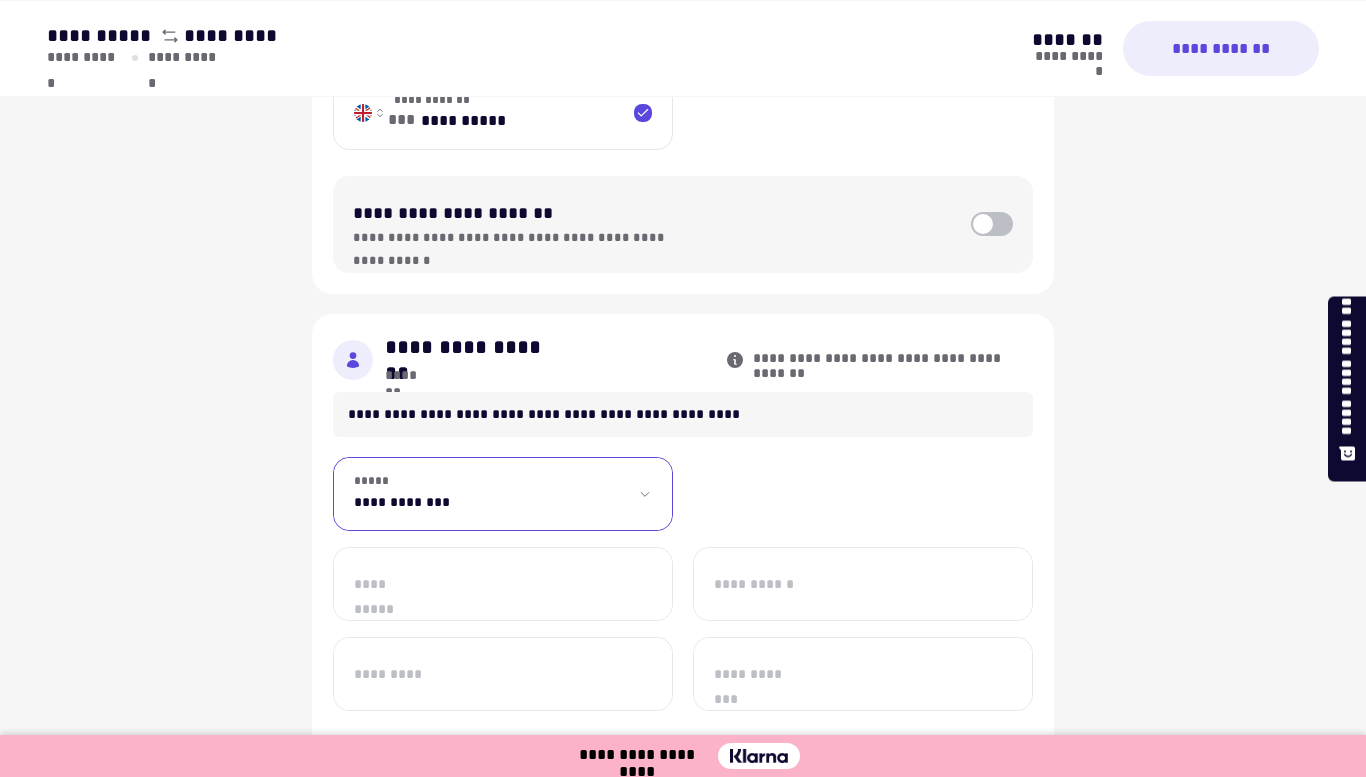 select on "****" 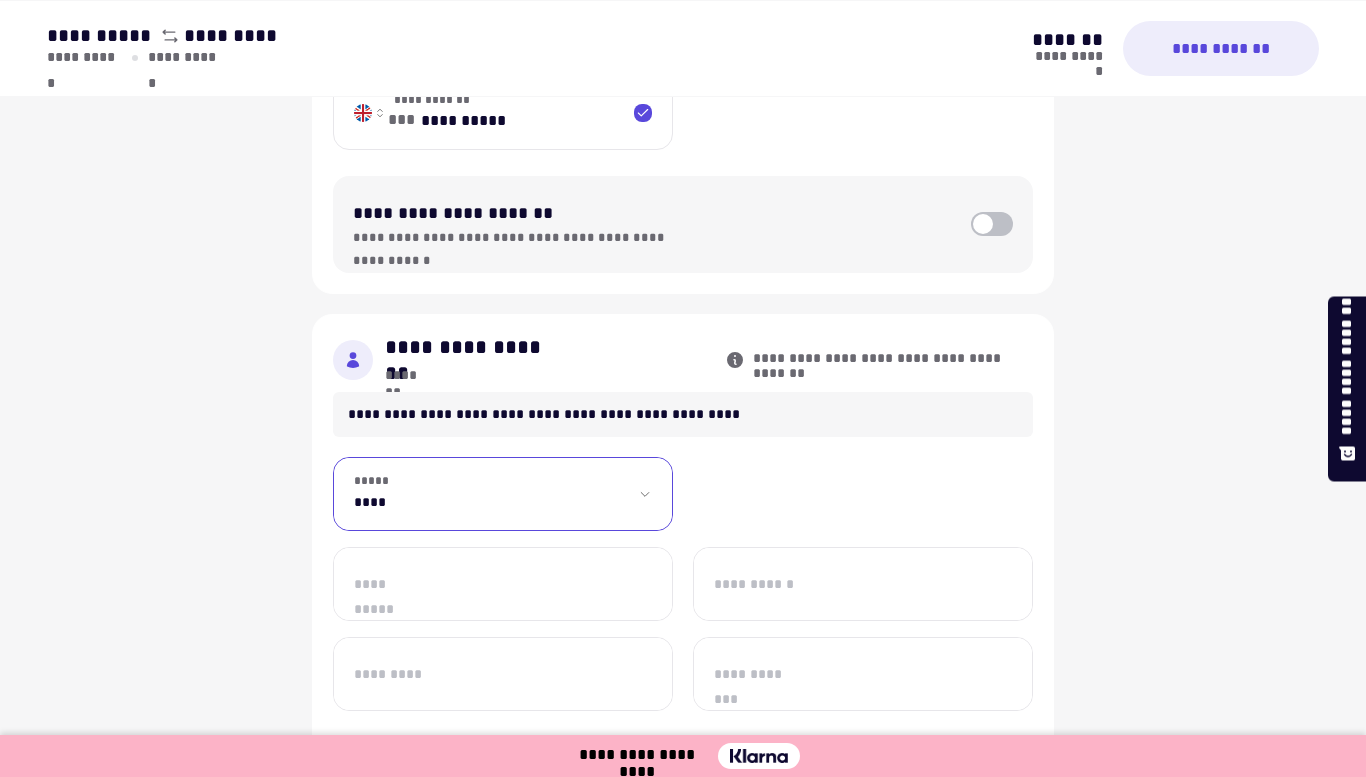 click on "**********" at bounding box center (503, 494) 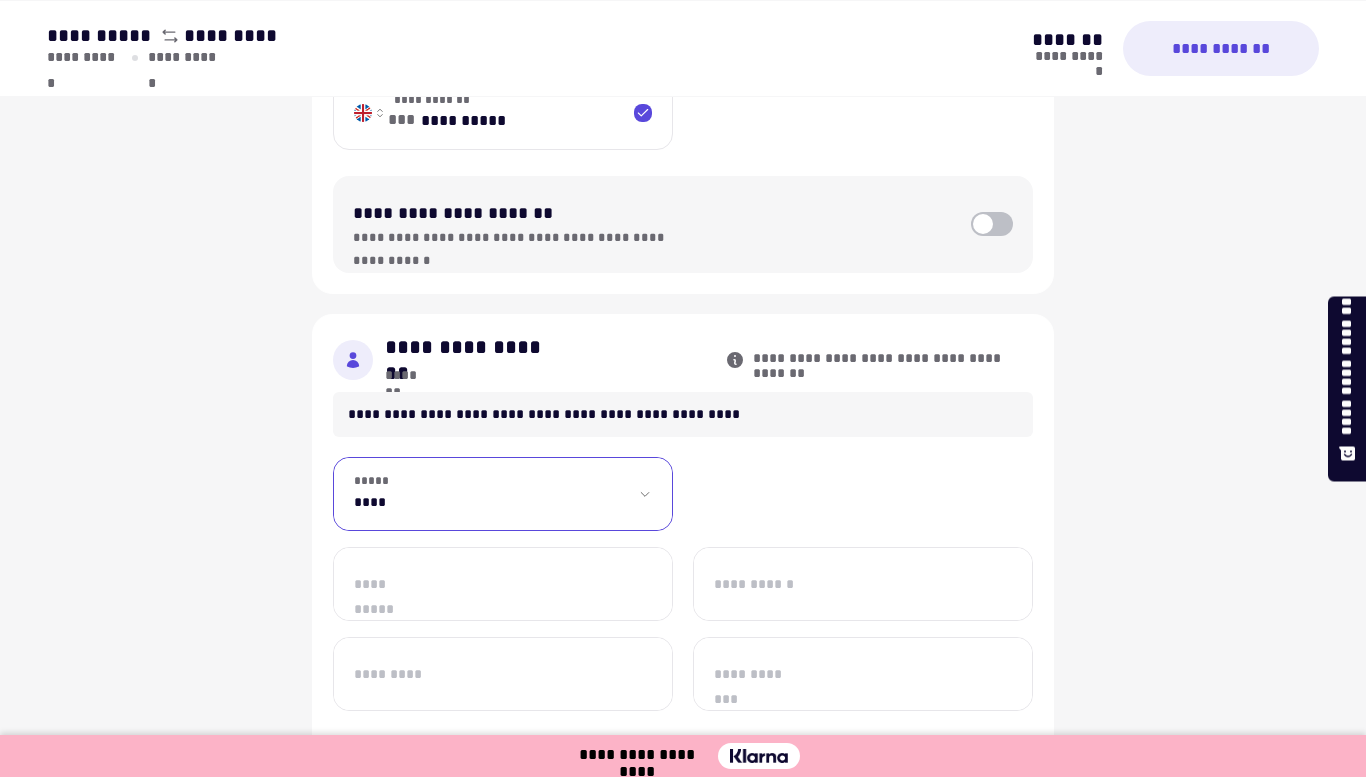 click on "**********" at bounding box center [503, 584] 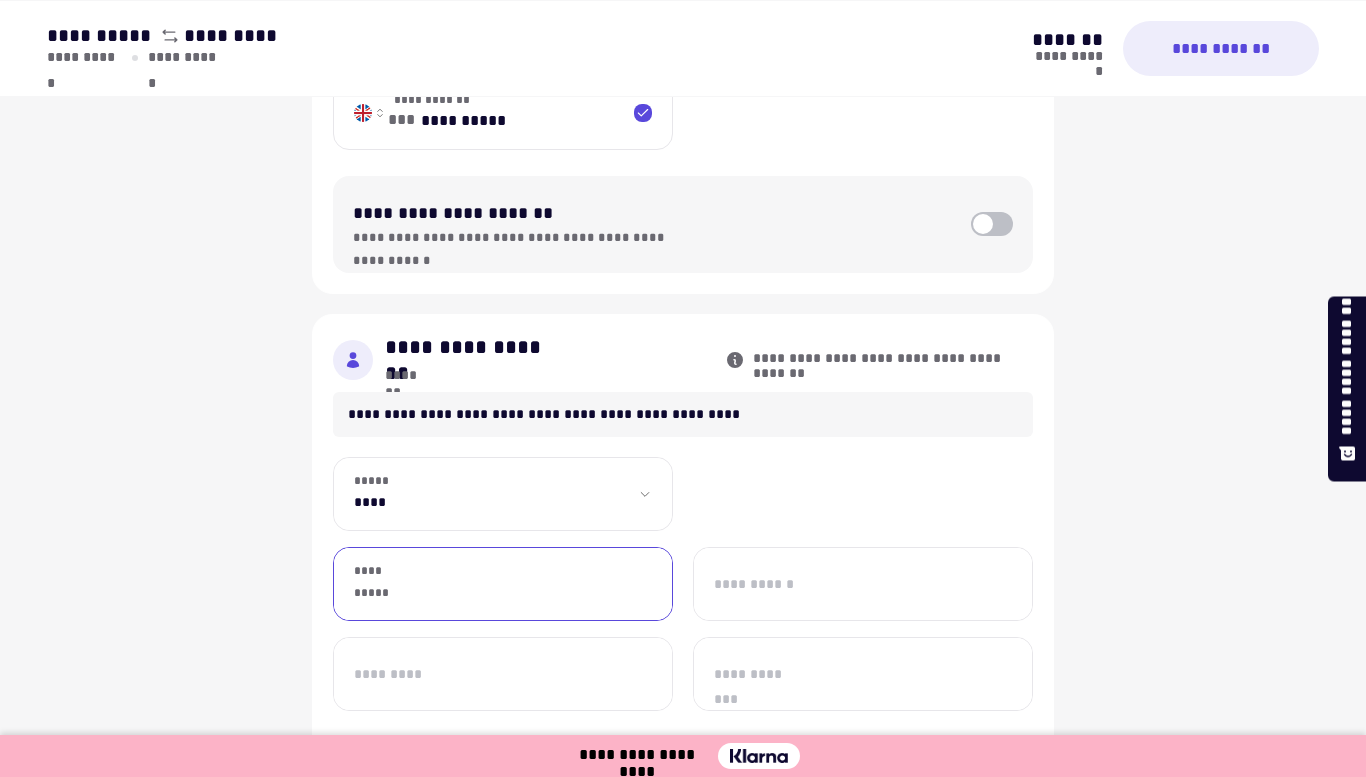type on "****" 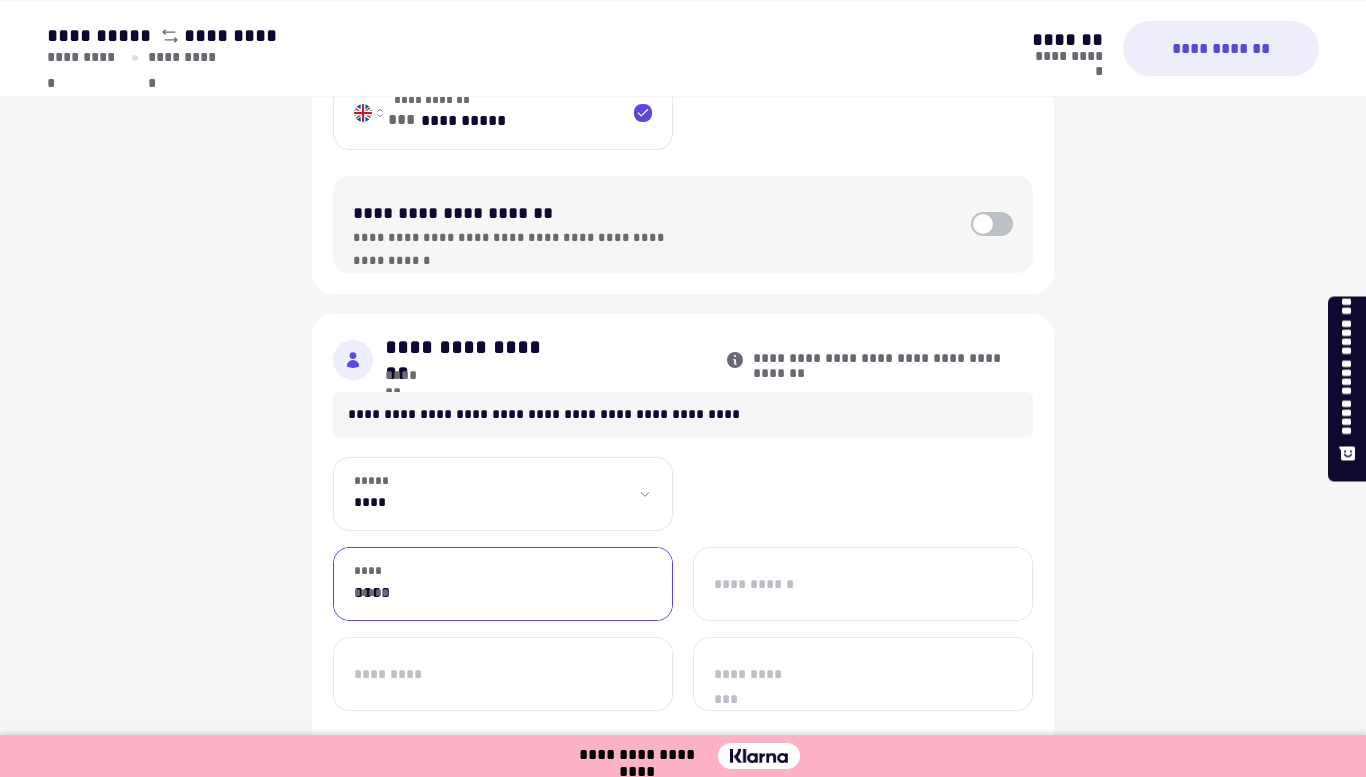 type on "*" 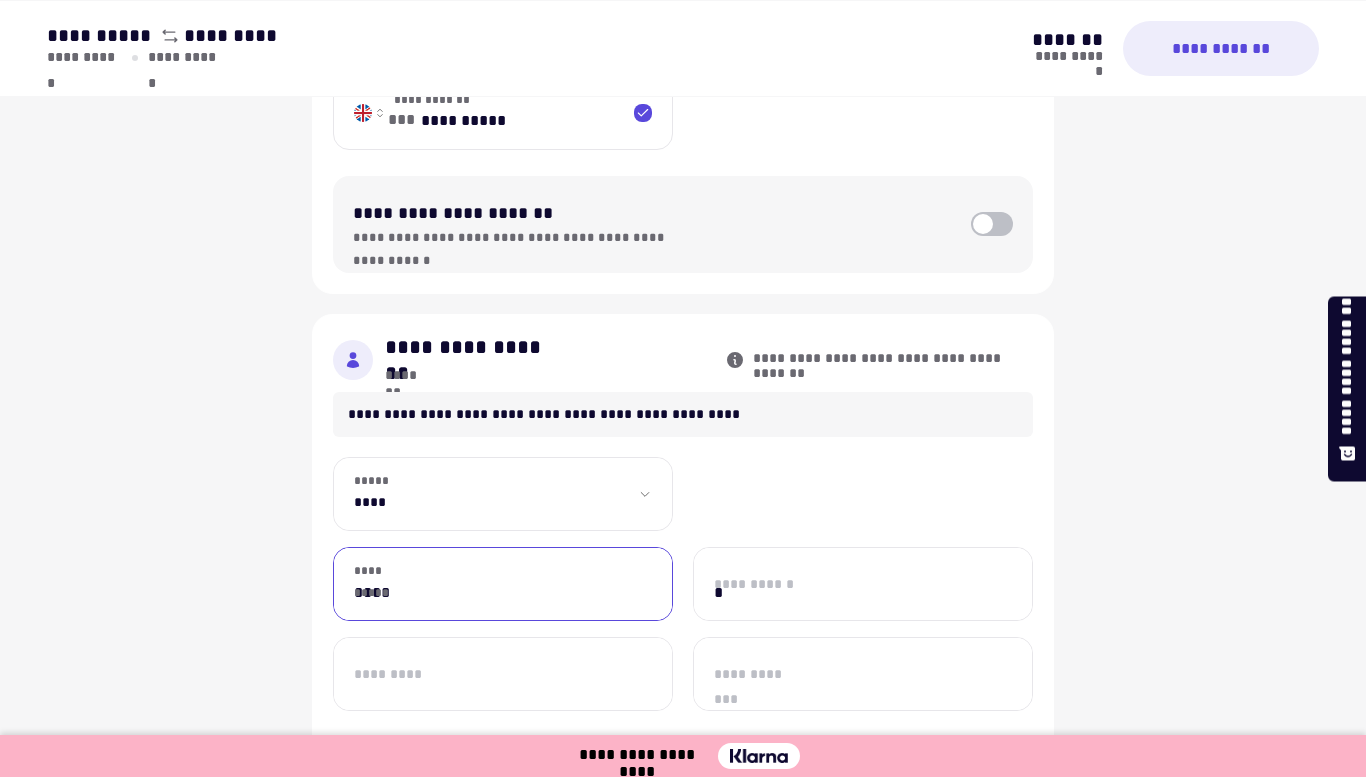 type on "*********" 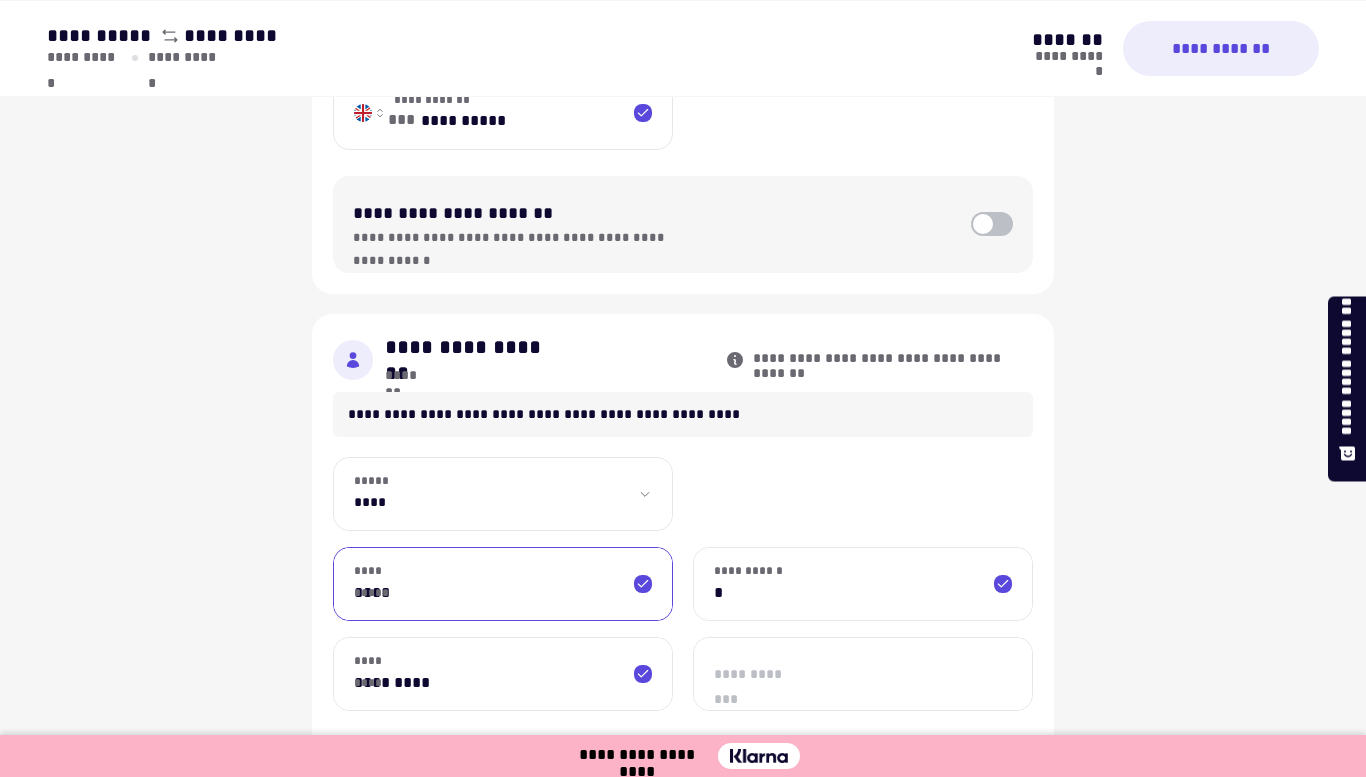 click on "*" at bounding box center [863, 584] 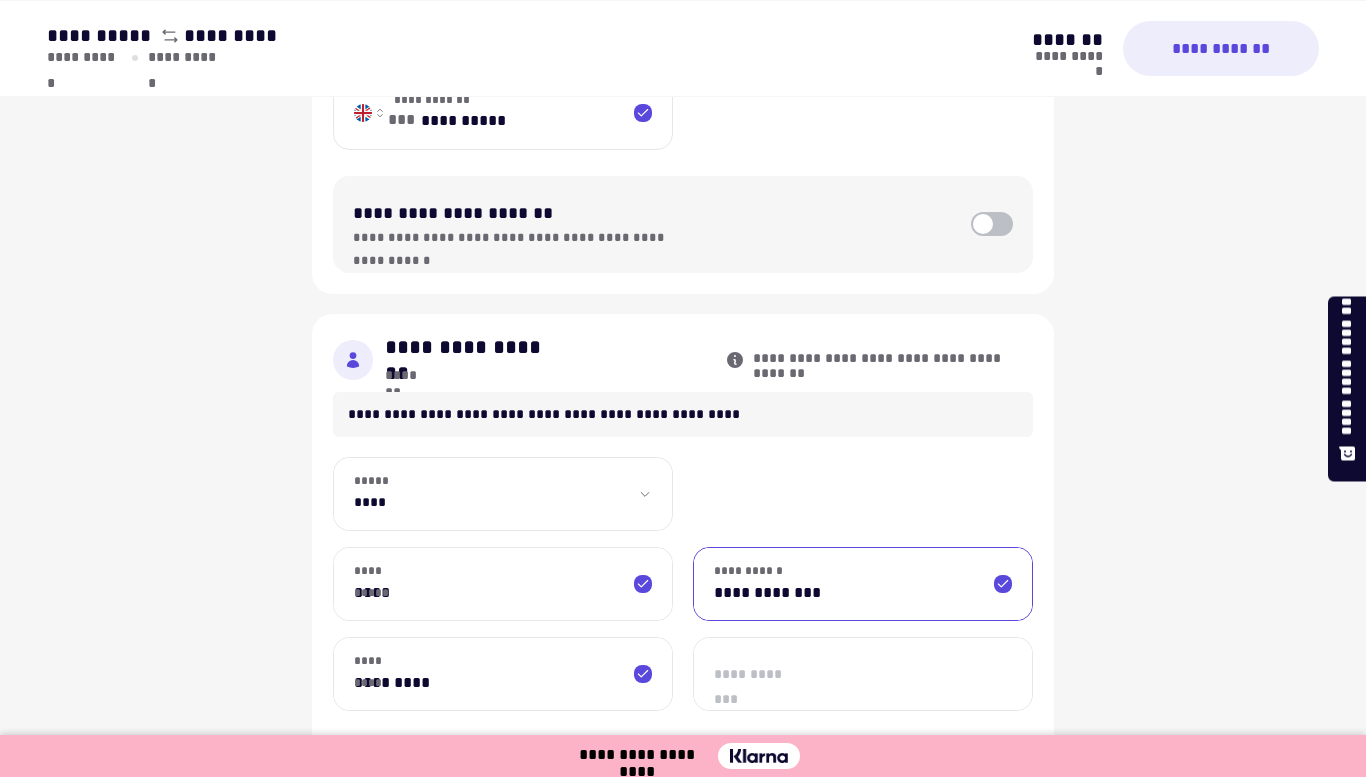 type on "**********" 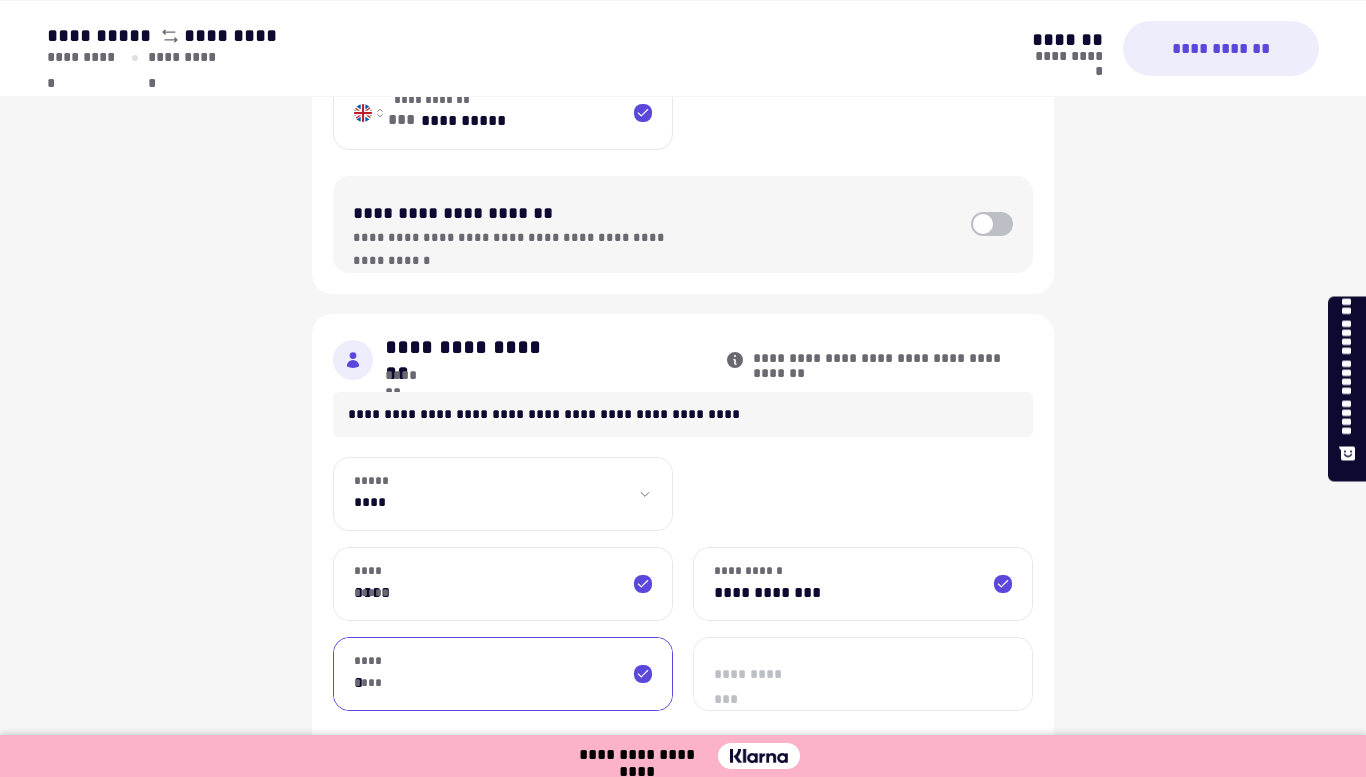 type on "*" 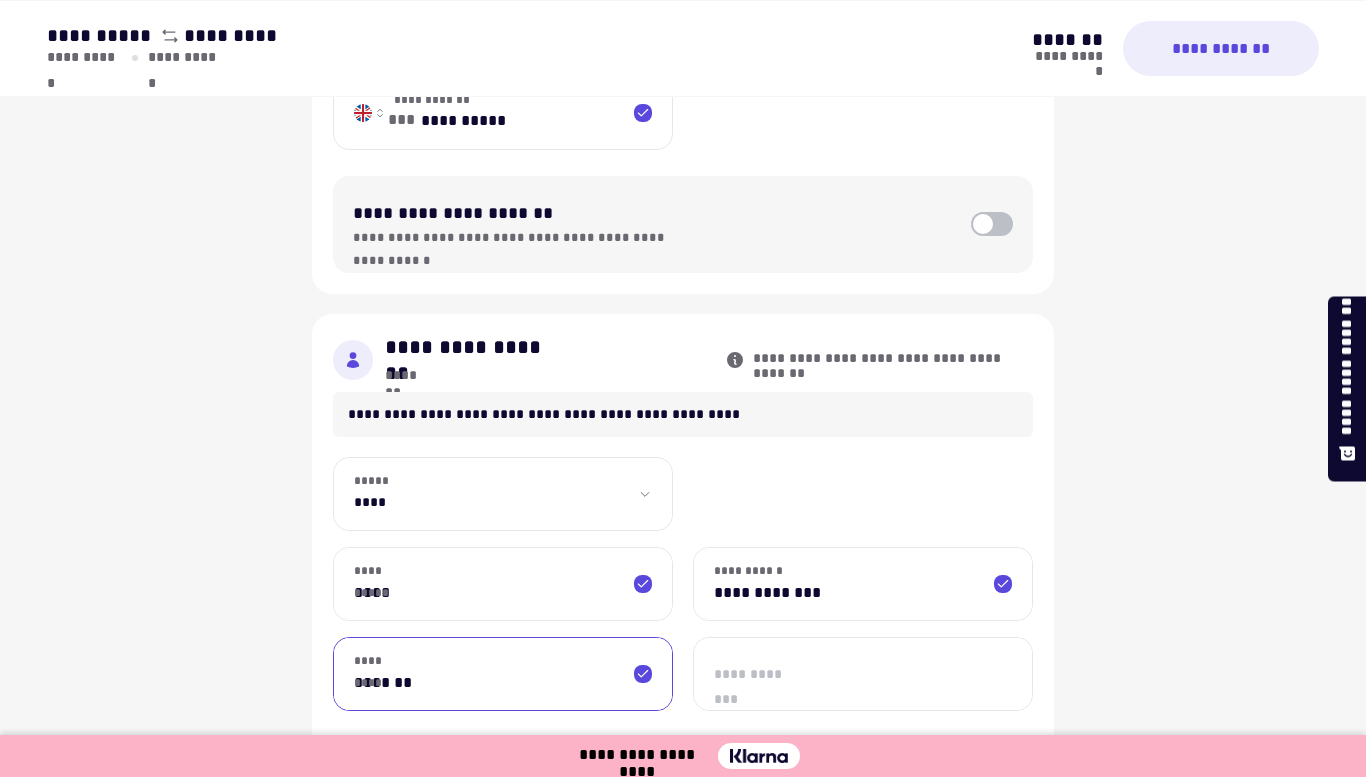scroll, scrollTop: 949, scrollLeft: 0, axis: vertical 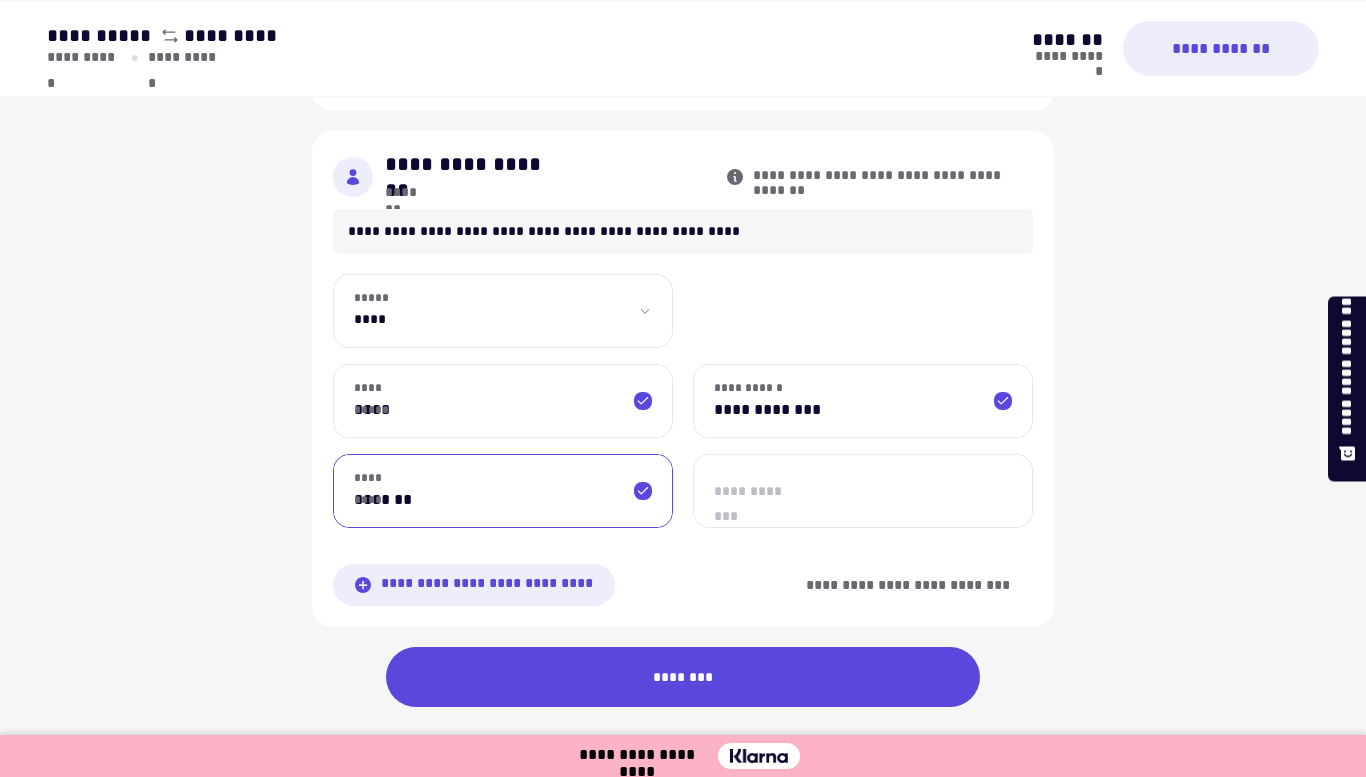 type on "*******" 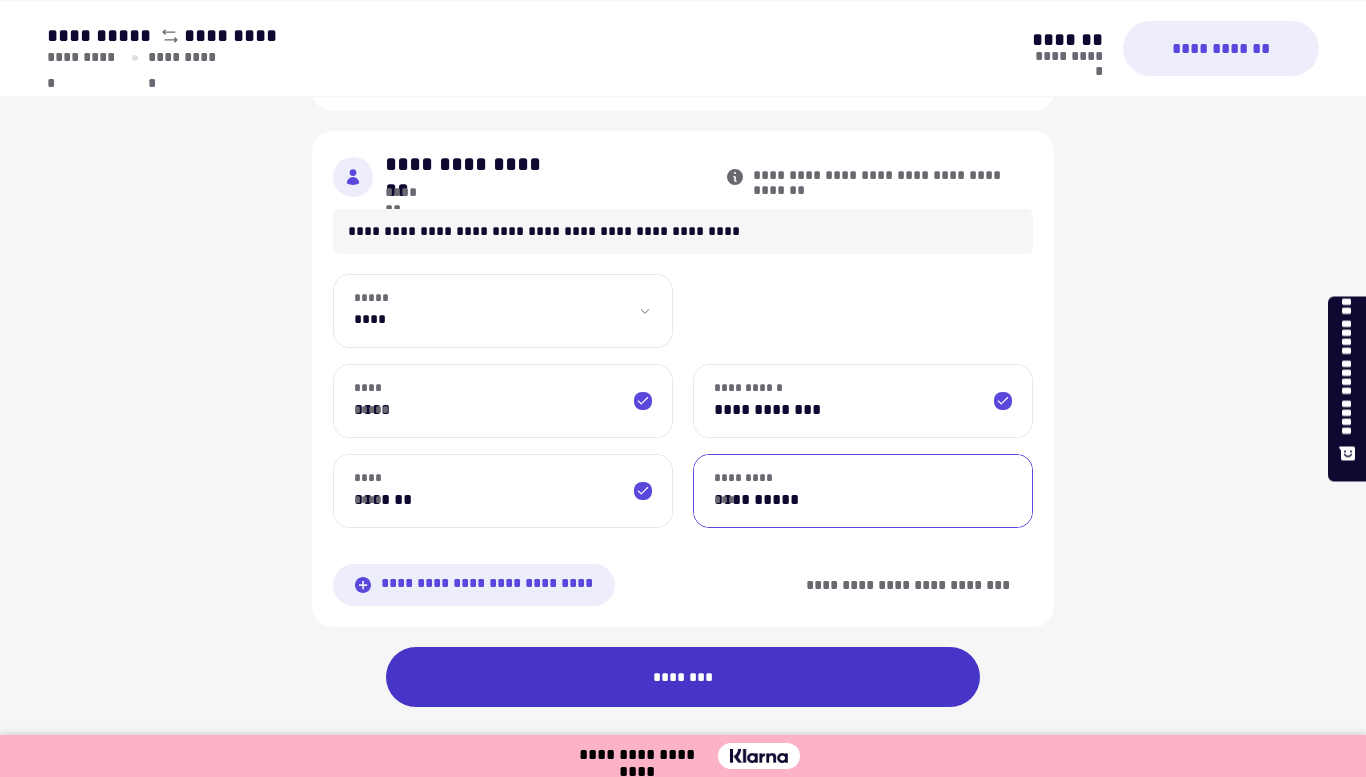 type on "**********" 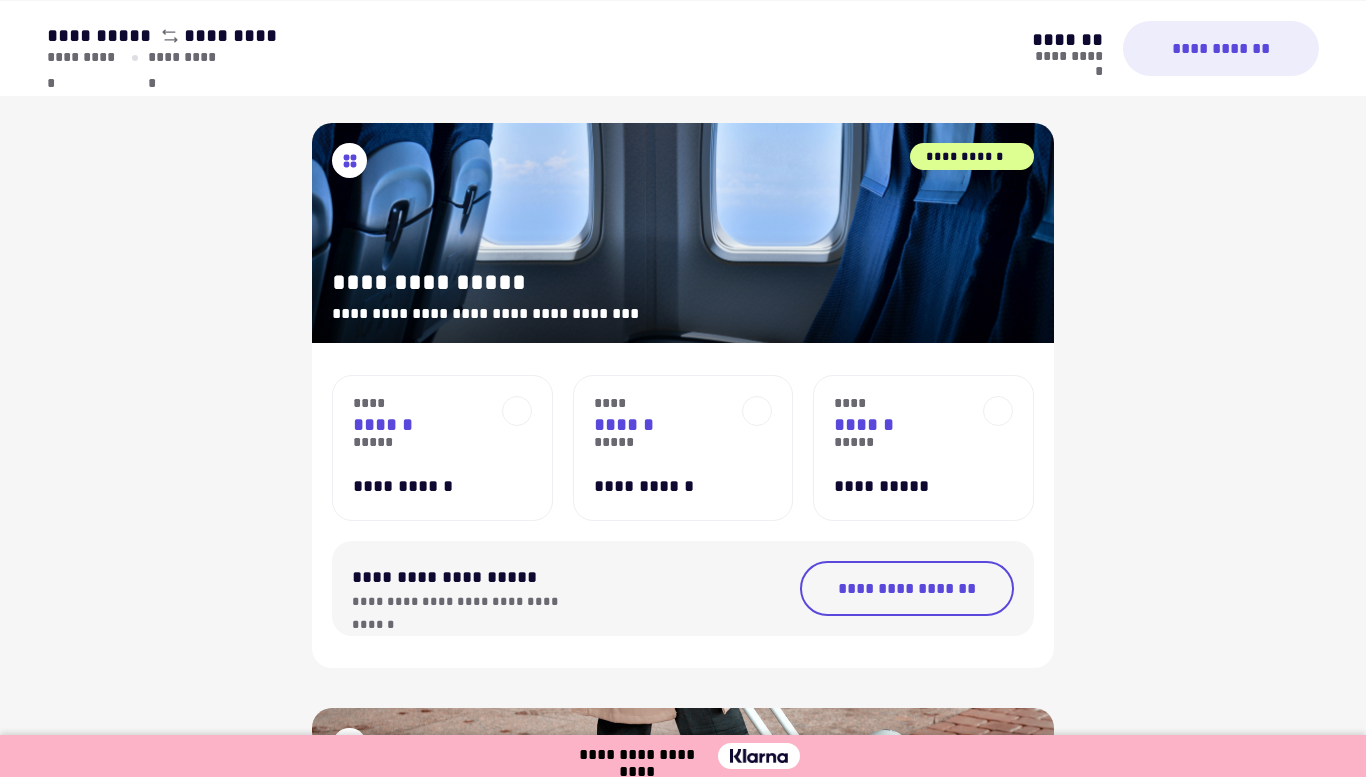 scroll, scrollTop: 172, scrollLeft: 0, axis: vertical 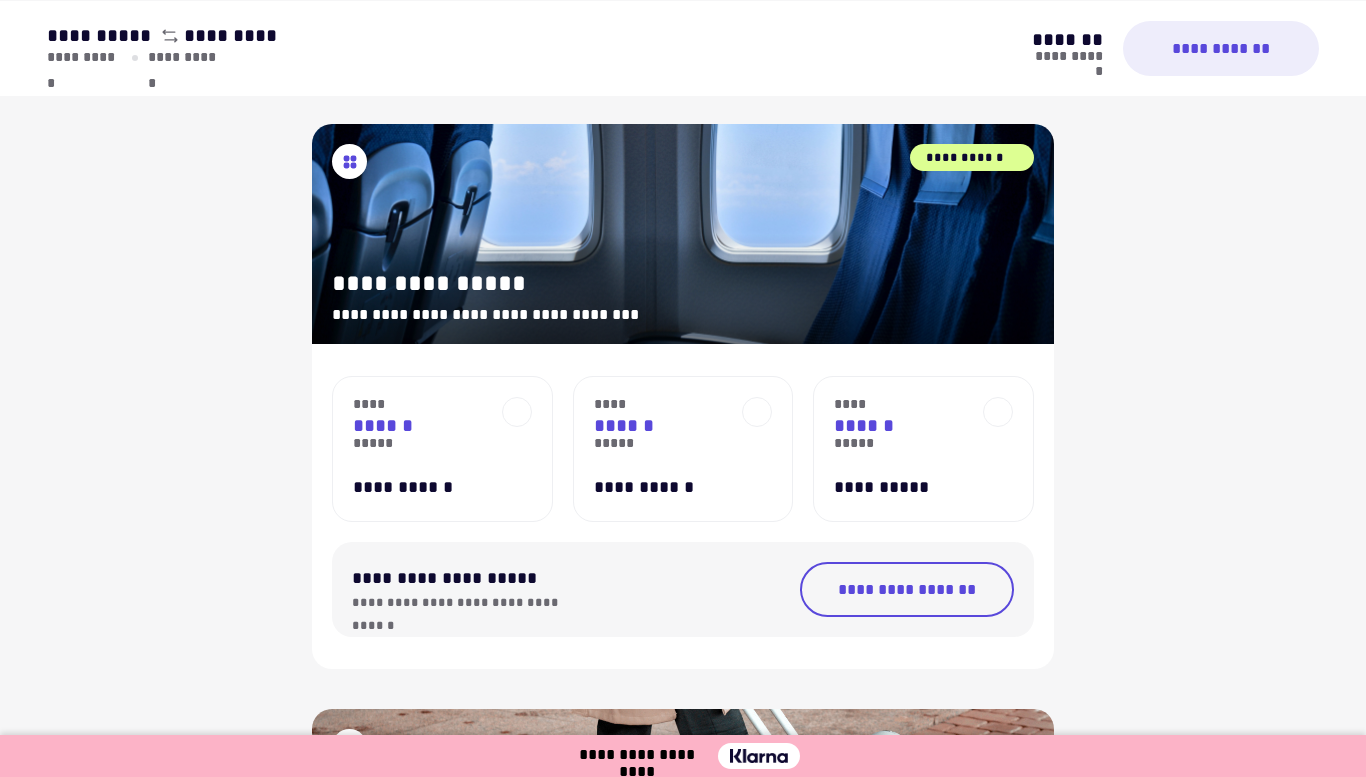 click at bounding box center (517, 412) 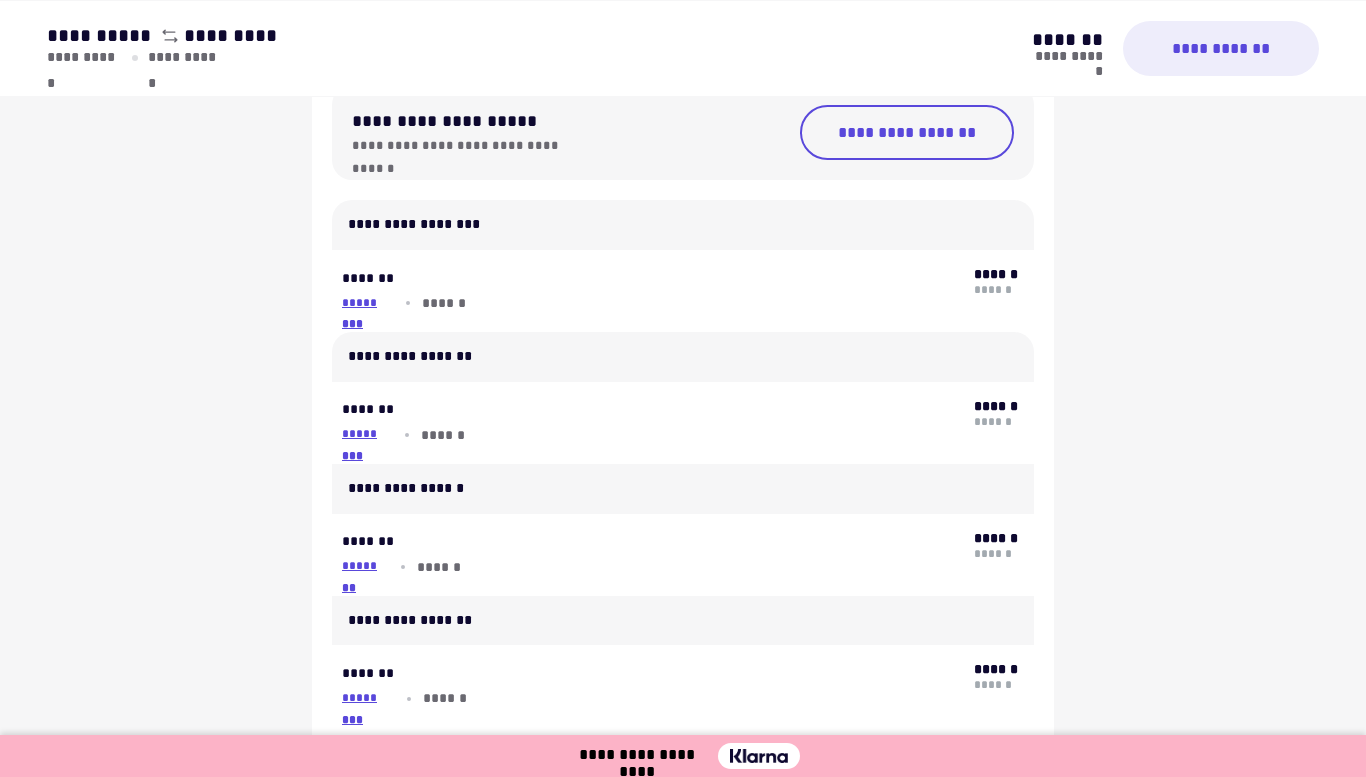 scroll, scrollTop: 630, scrollLeft: 0, axis: vertical 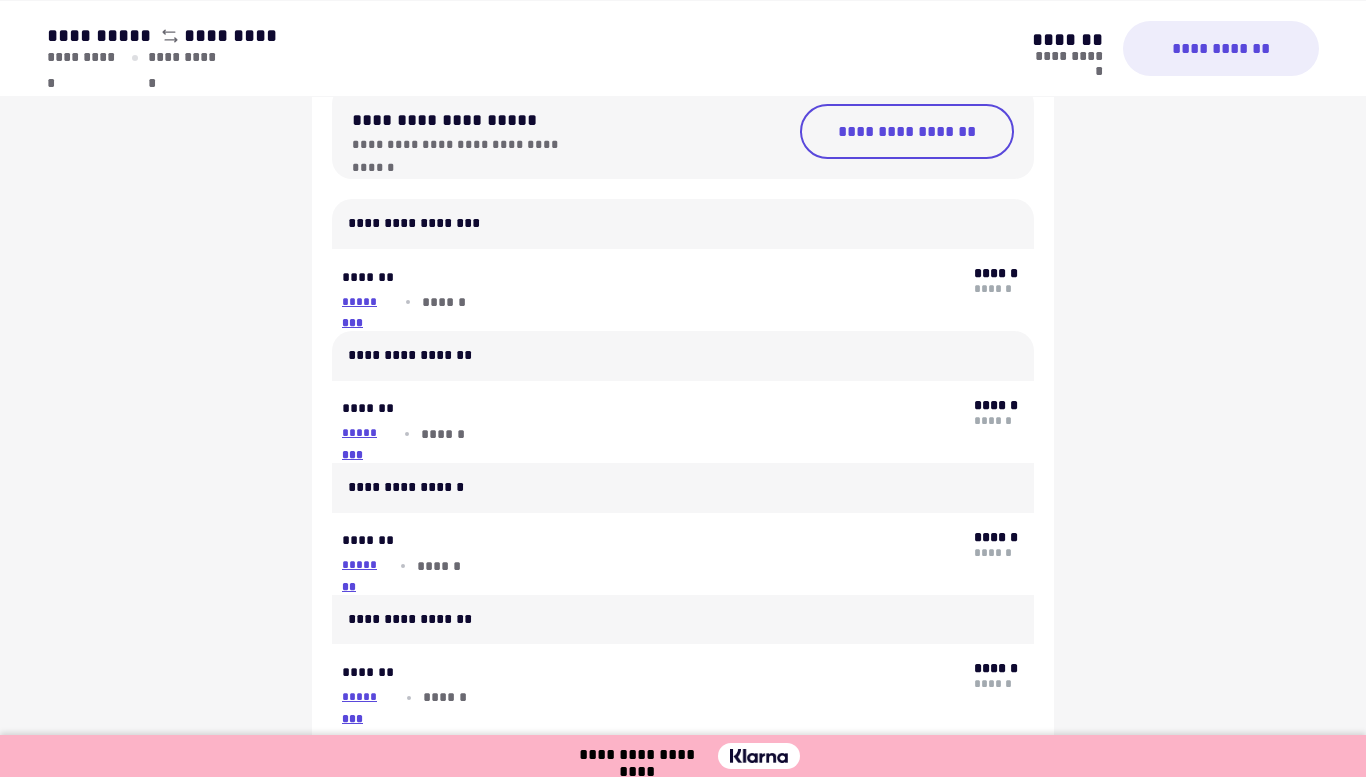 click on "[FIRST] [LAST] [STREET] [CITY] [STATE] [ZIP]" at bounding box center (683, 290) 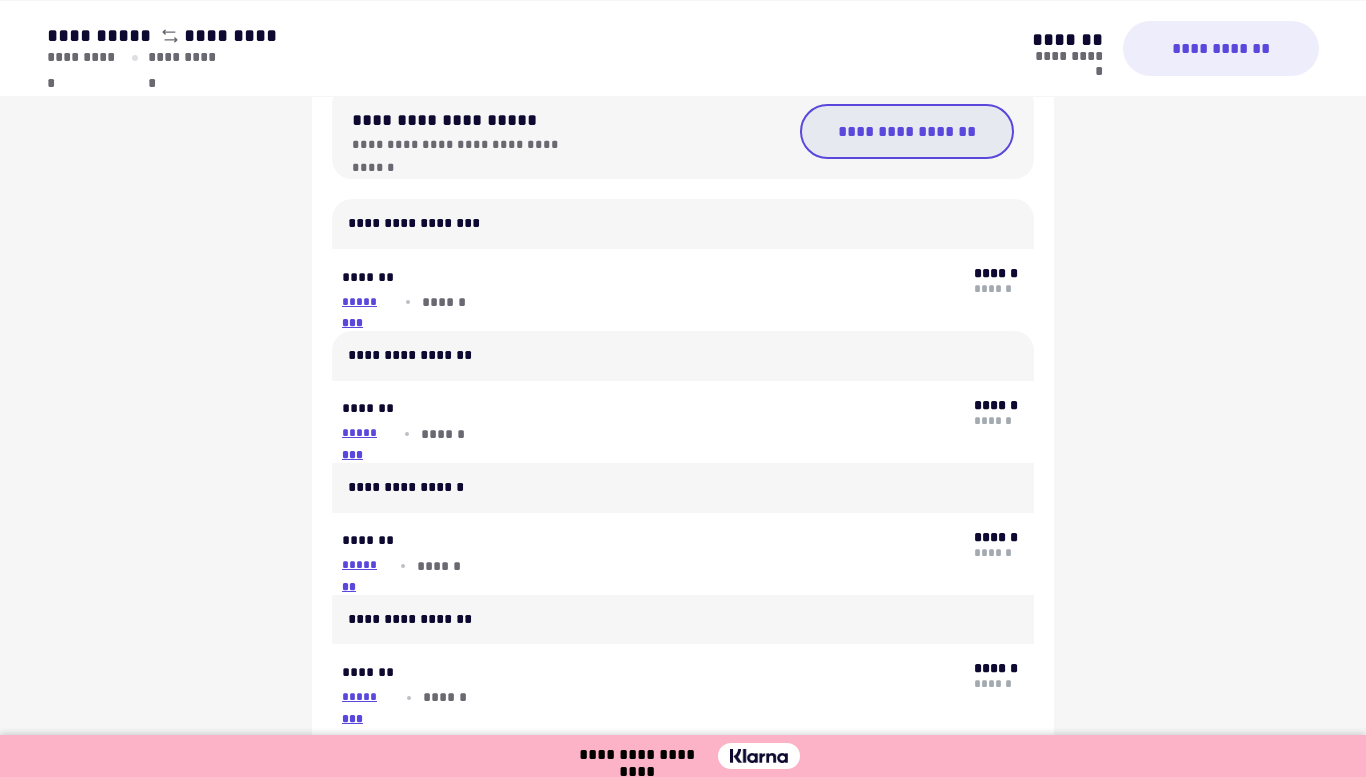 click on "**********" at bounding box center [907, 131] 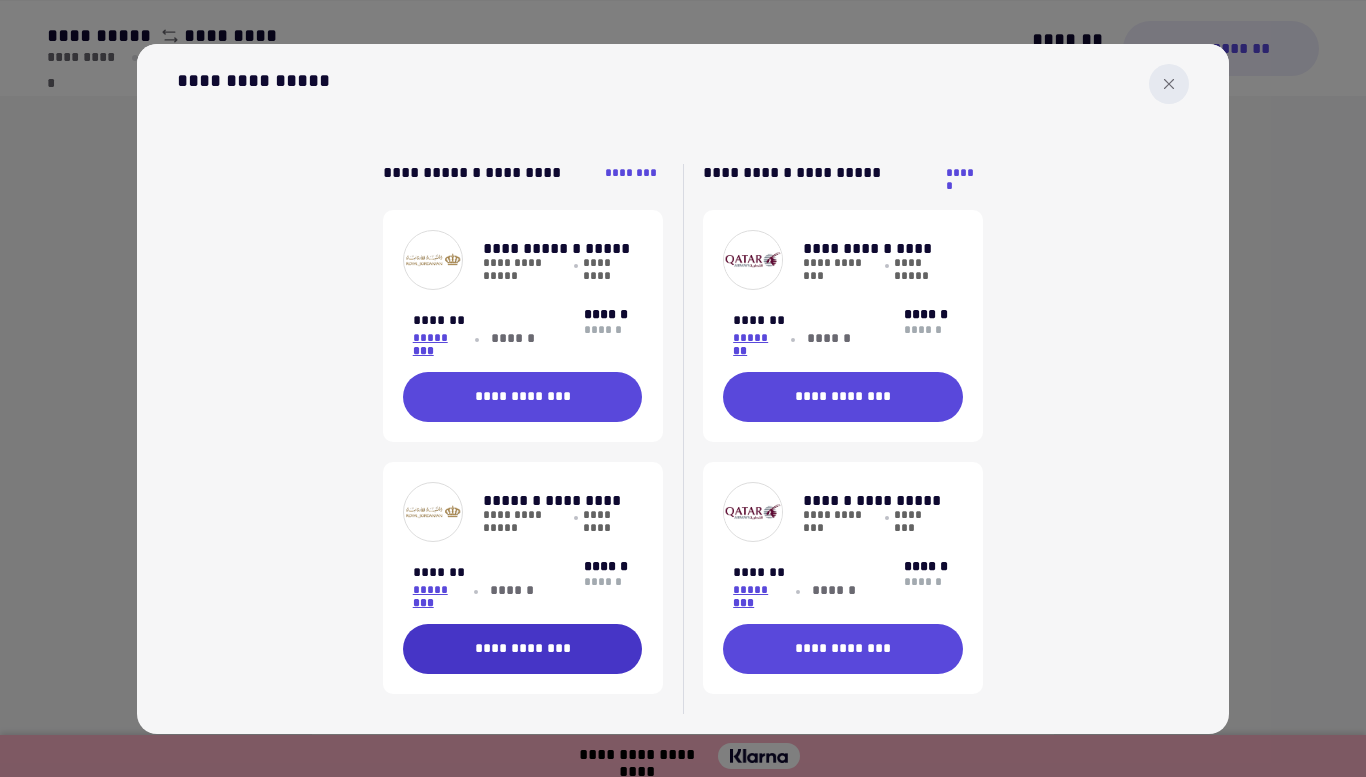 click on "**********" at bounding box center [523, 649] 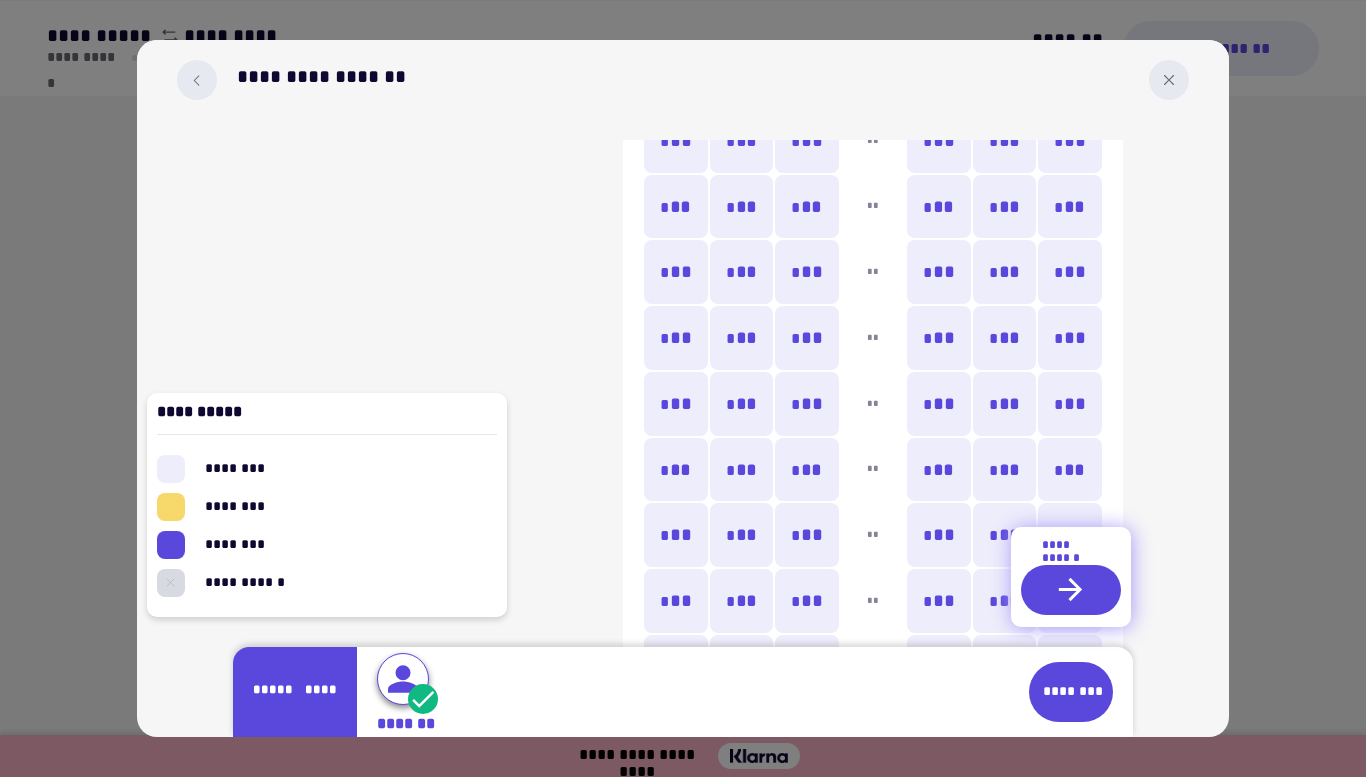 scroll, scrollTop: 833, scrollLeft: 0, axis: vertical 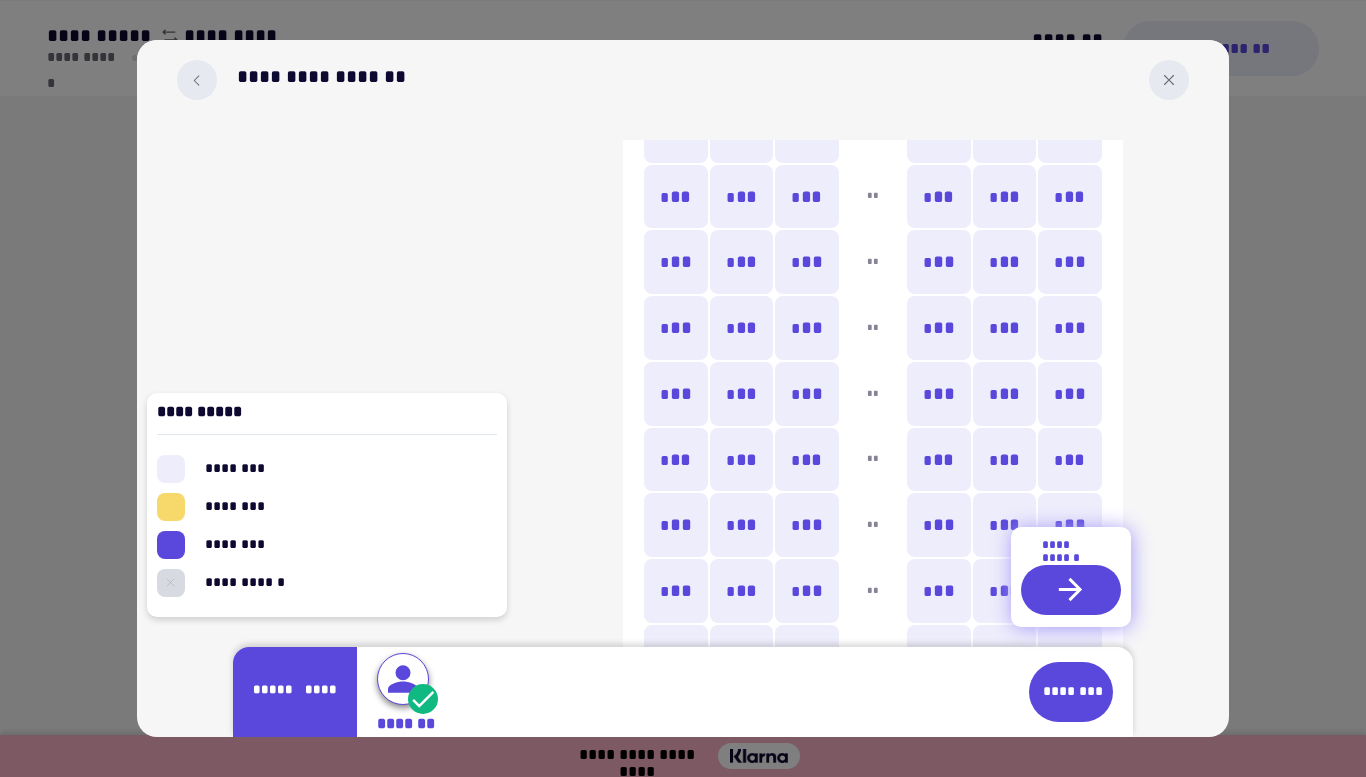 click on "[AGE]" at bounding box center (1070, 394) 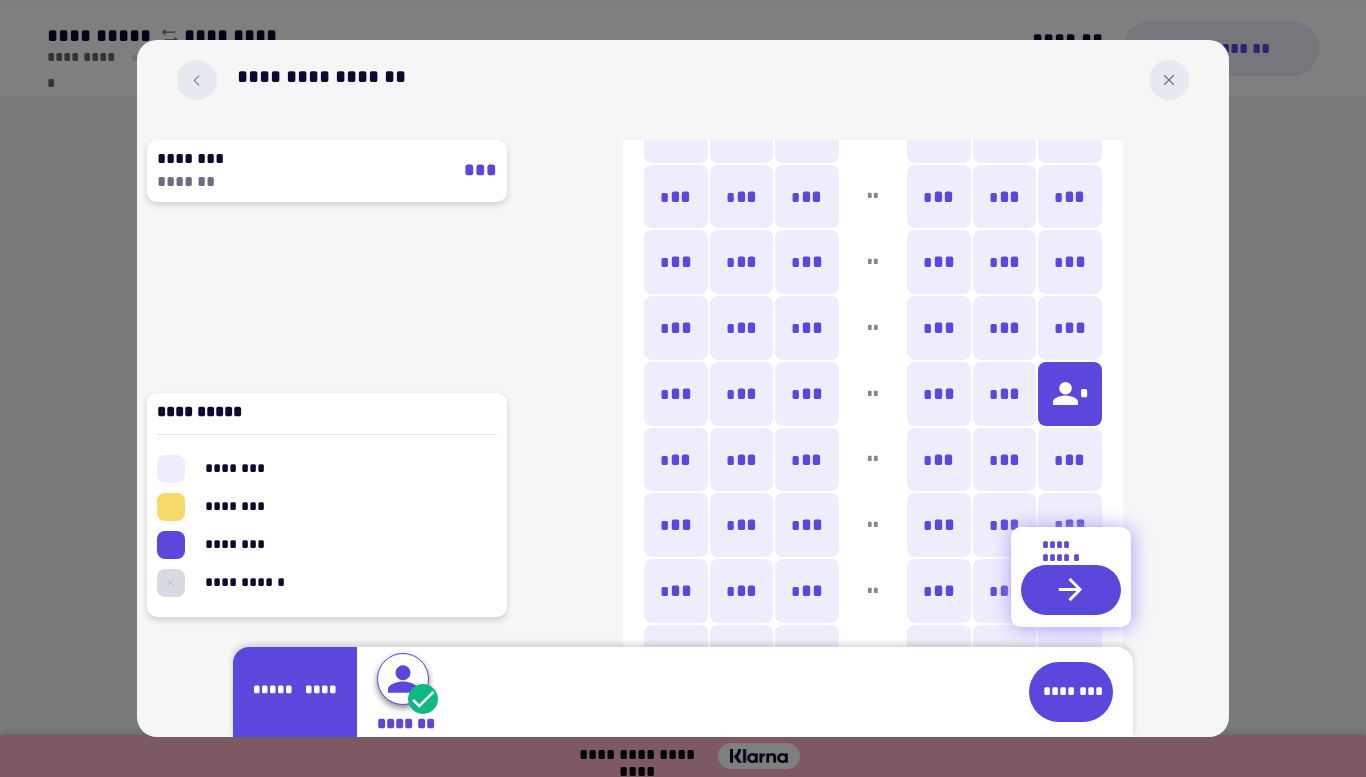 scroll, scrollTop: 0, scrollLeft: 0, axis: both 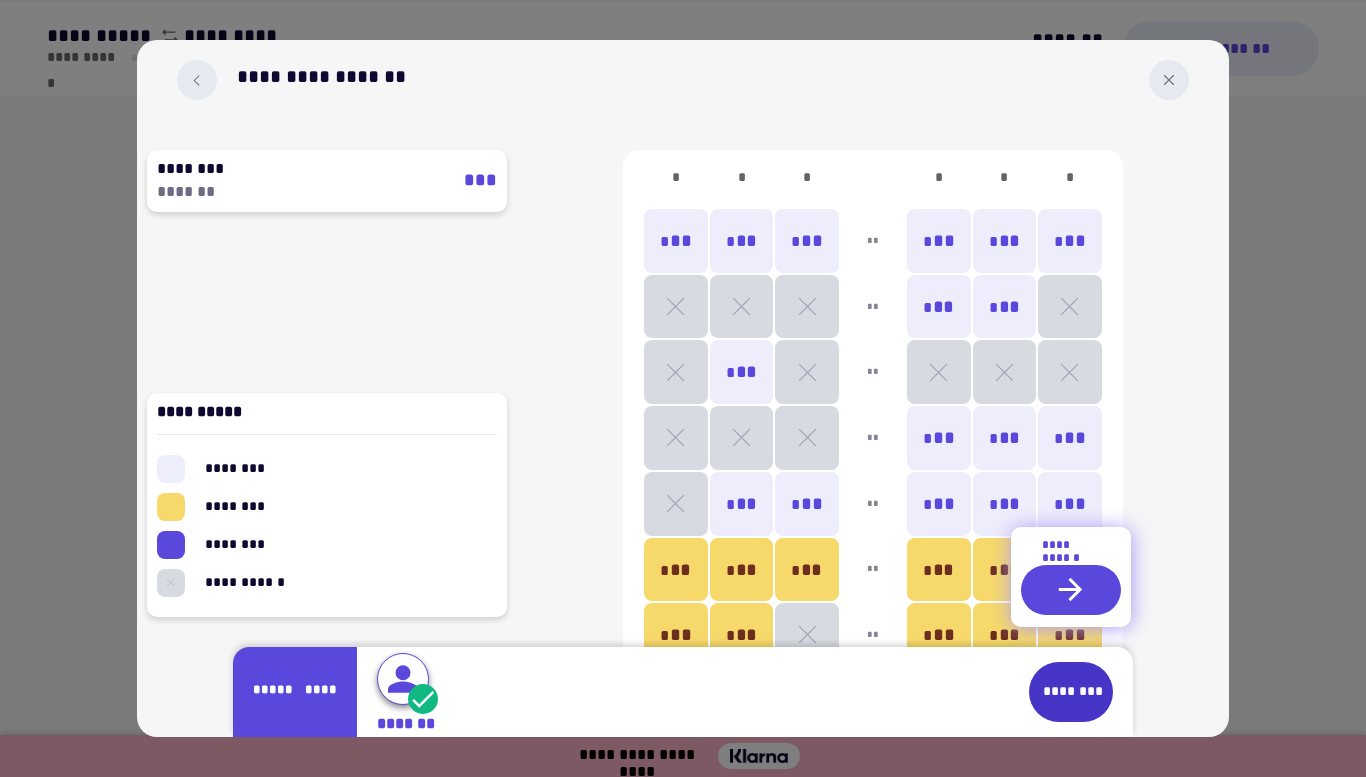 click on "********" at bounding box center [1071, 692] 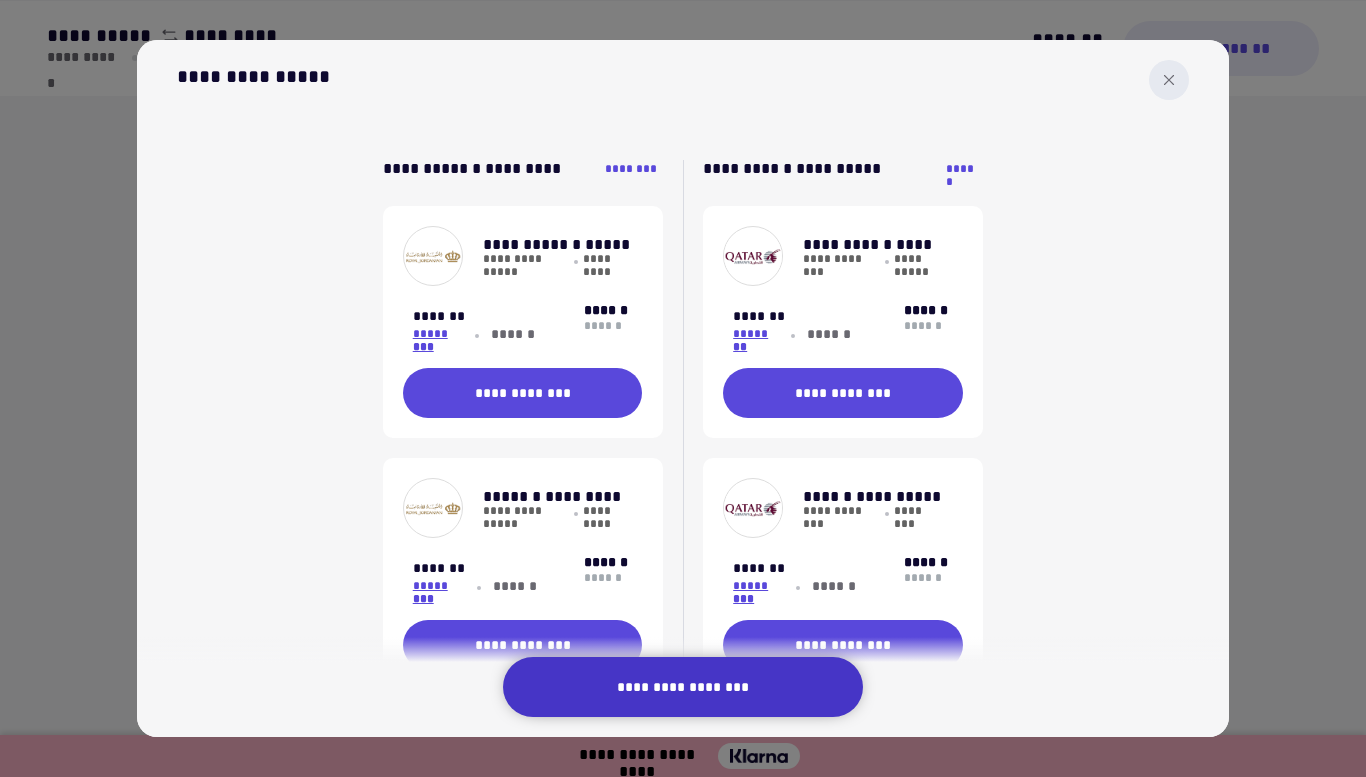 click on "**********" at bounding box center [683, 687] 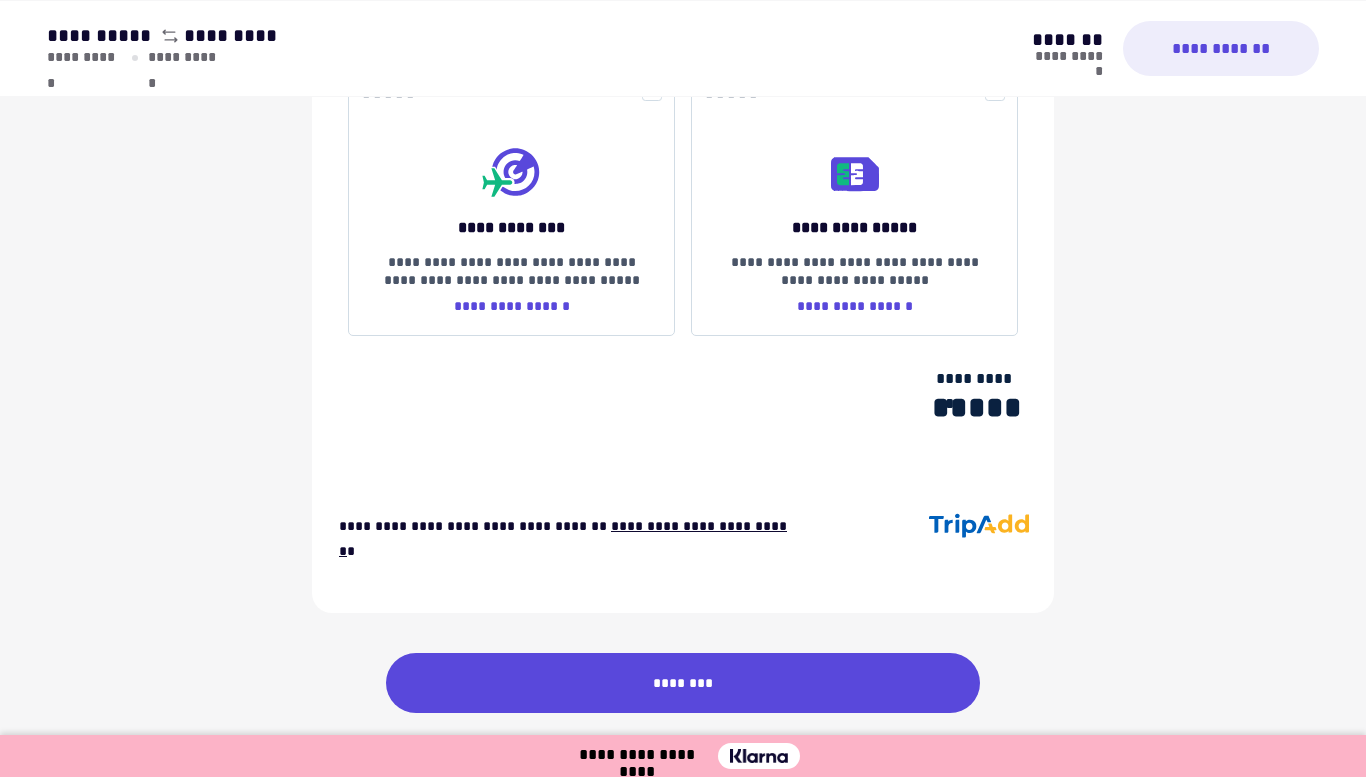 scroll, scrollTop: 3327, scrollLeft: 0, axis: vertical 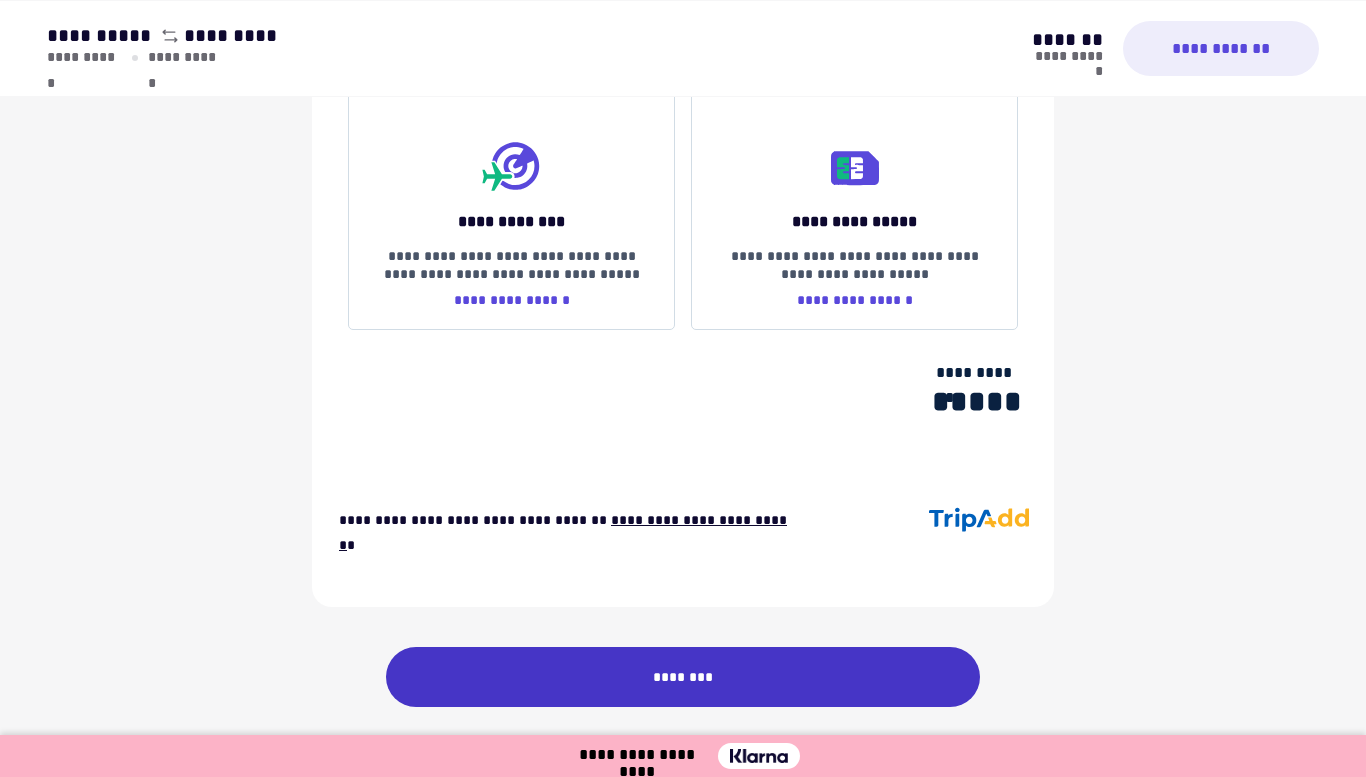 click on "********" at bounding box center (683, 677) 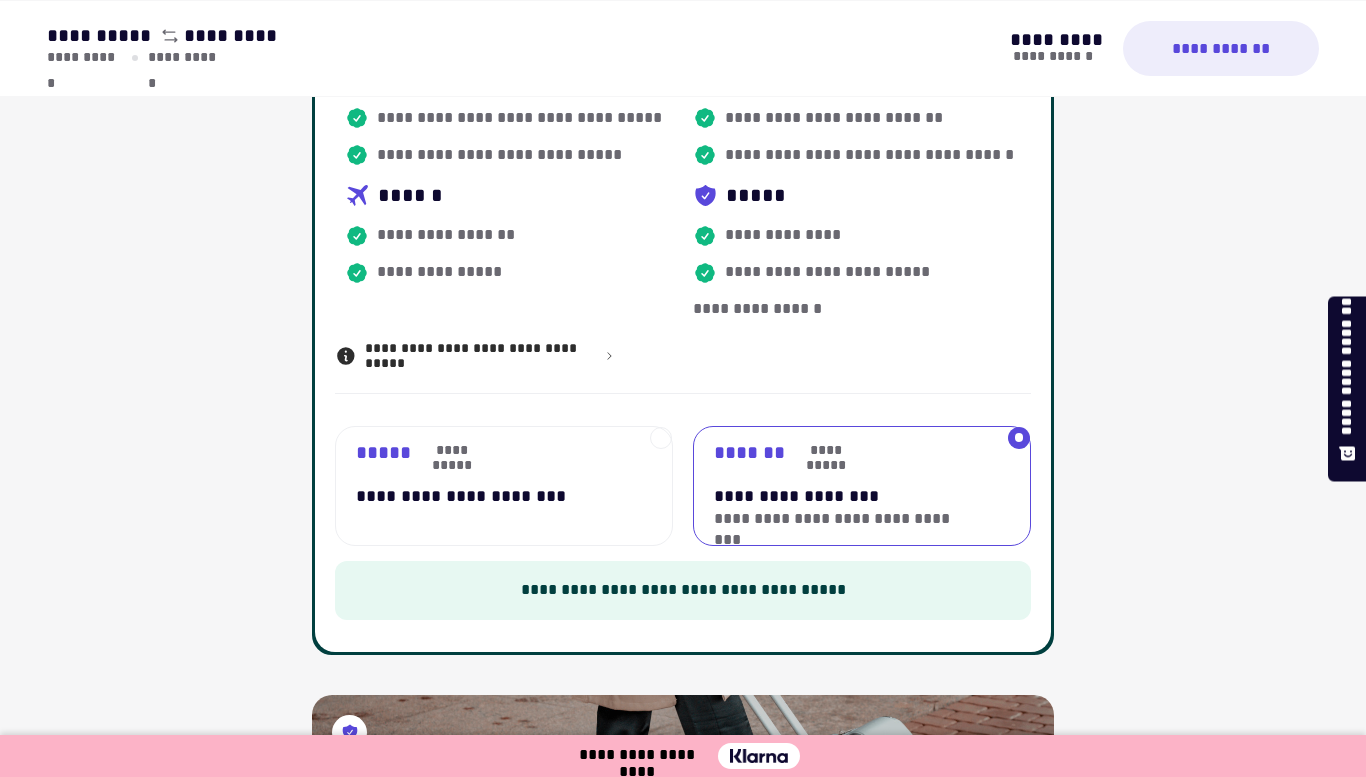 scroll, scrollTop: 586, scrollLeft: 0, axis: vertical 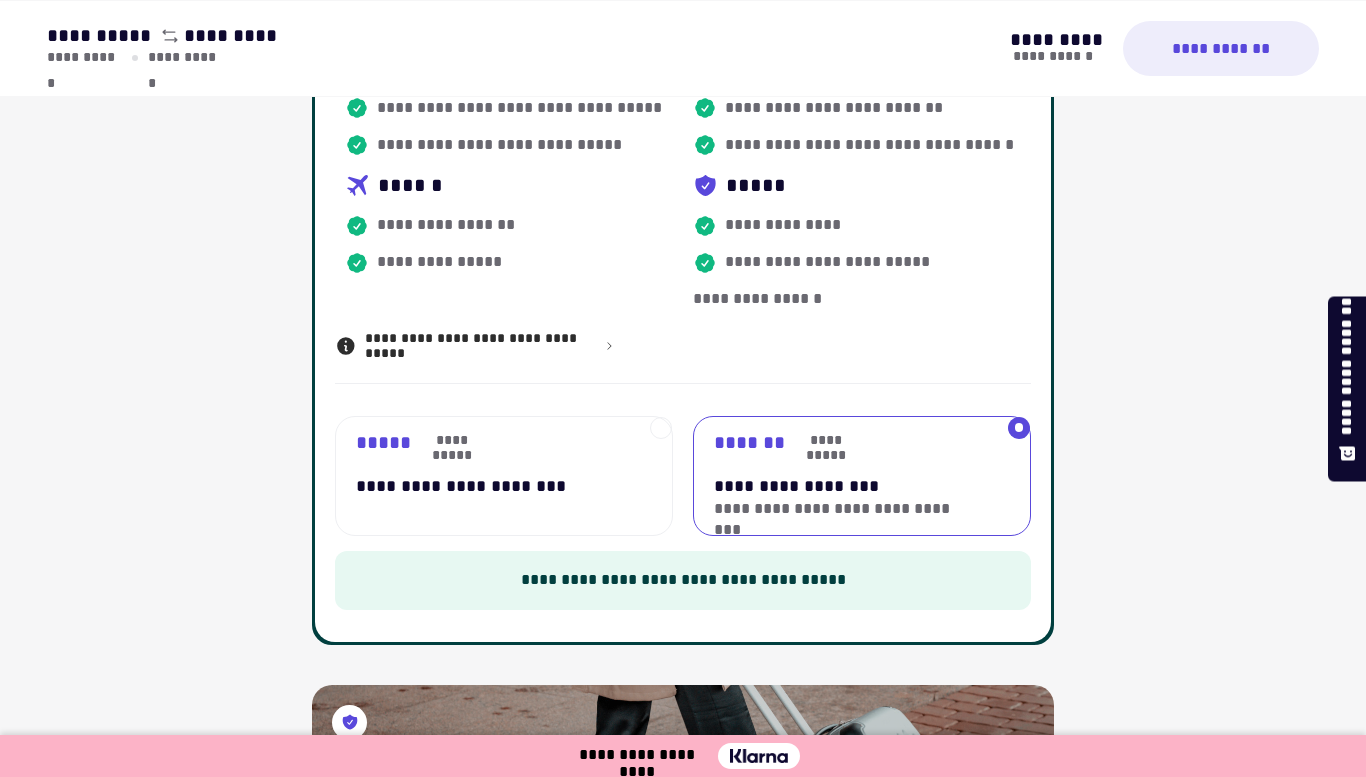 click on "[FIRST] [LAST] [STREET] [CITY] [STATE]" at bounding box center (493, 476) 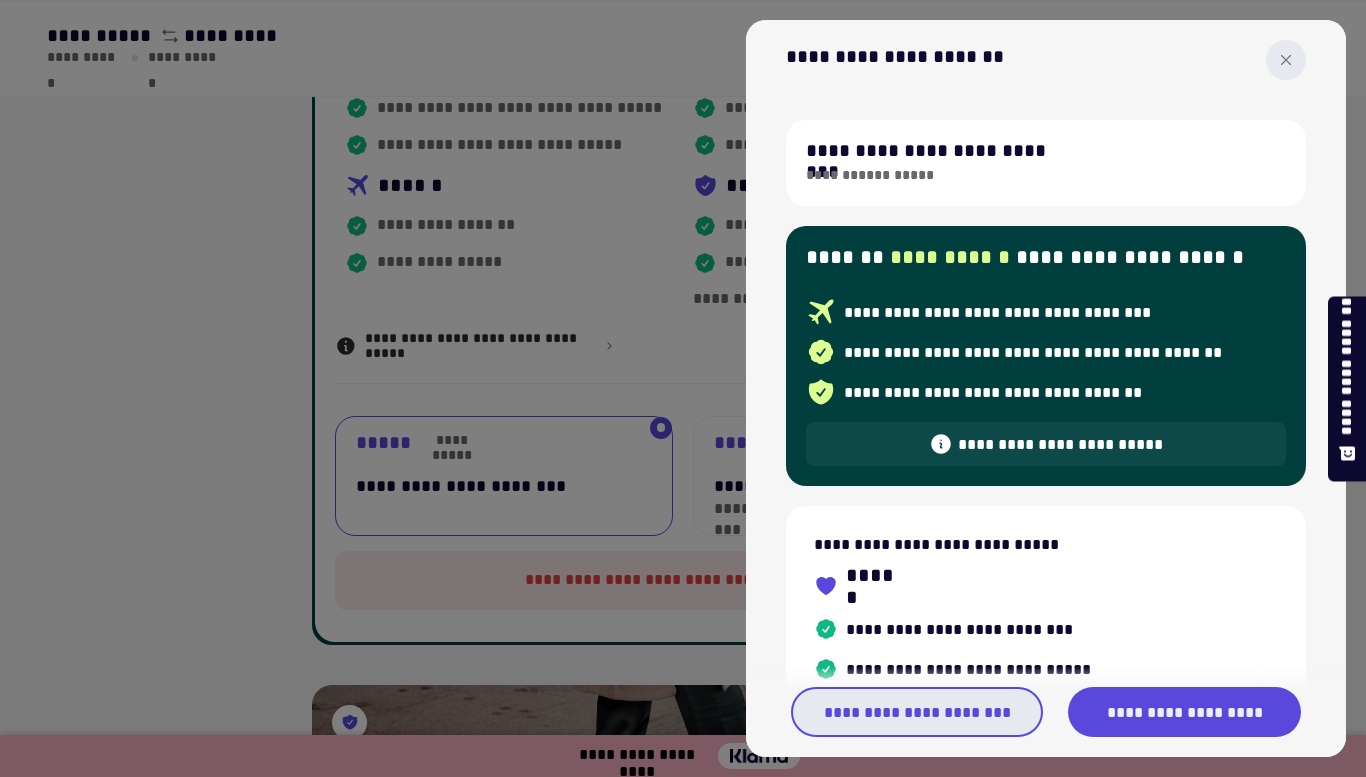 click on "**********" at bounding box center (917, 712) 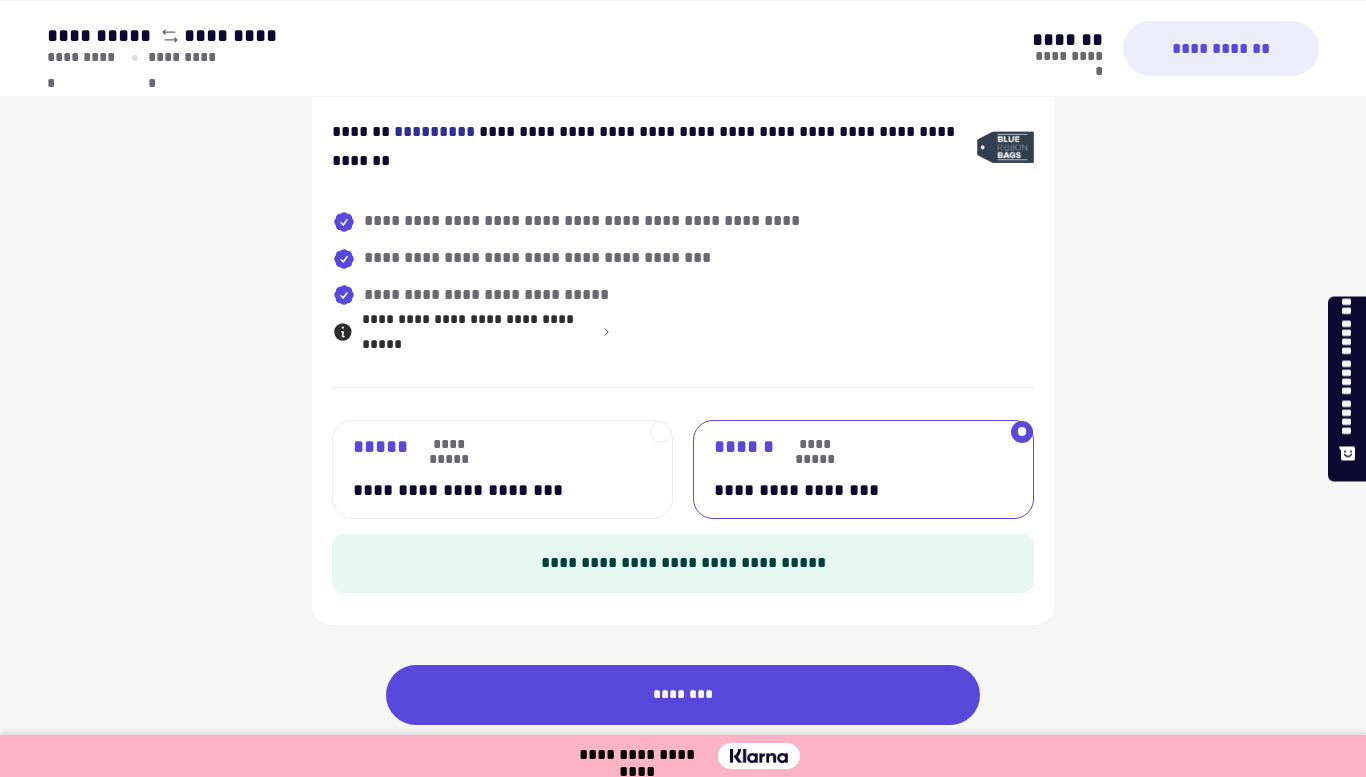 scroll, scrollTop: 1436, scrollLeft: 0, axis: vertical 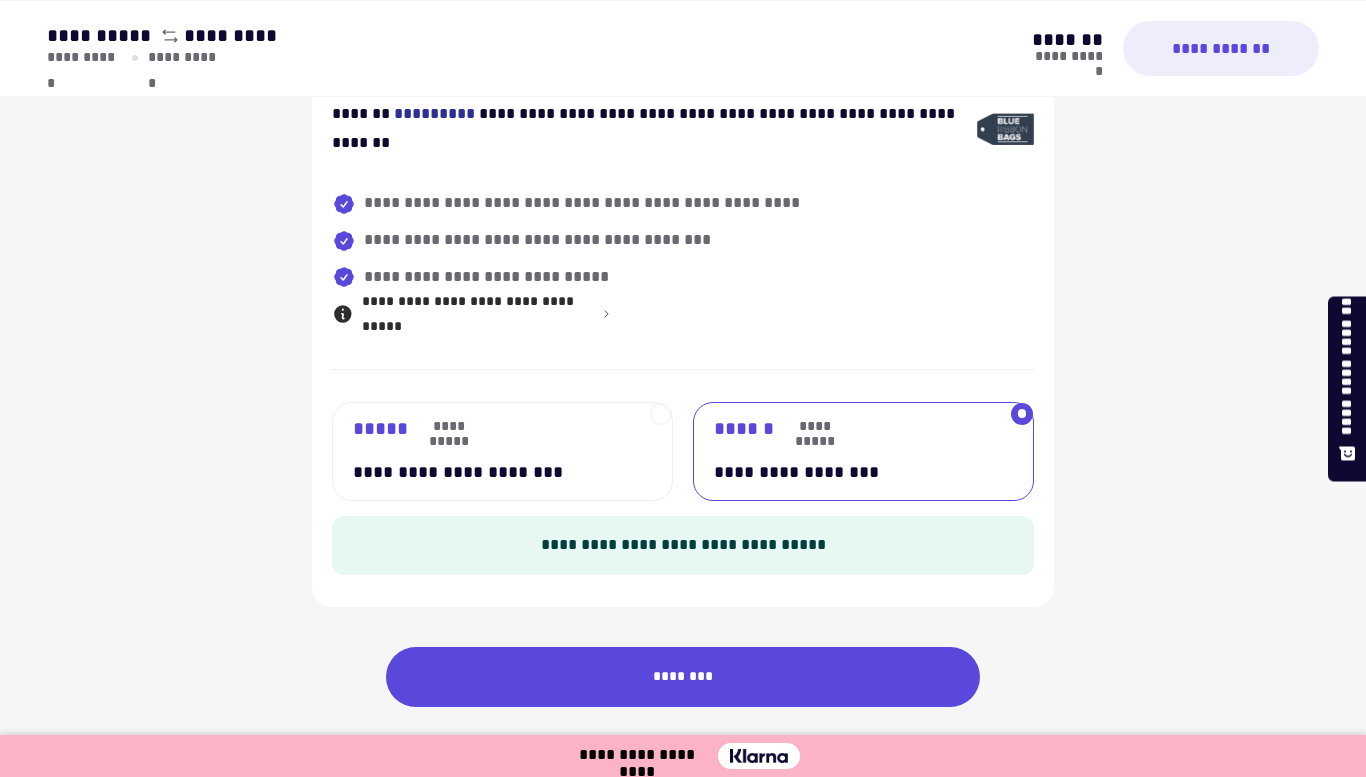 click on "[FIRST] [LAST]" at bounding box center (491, 428) 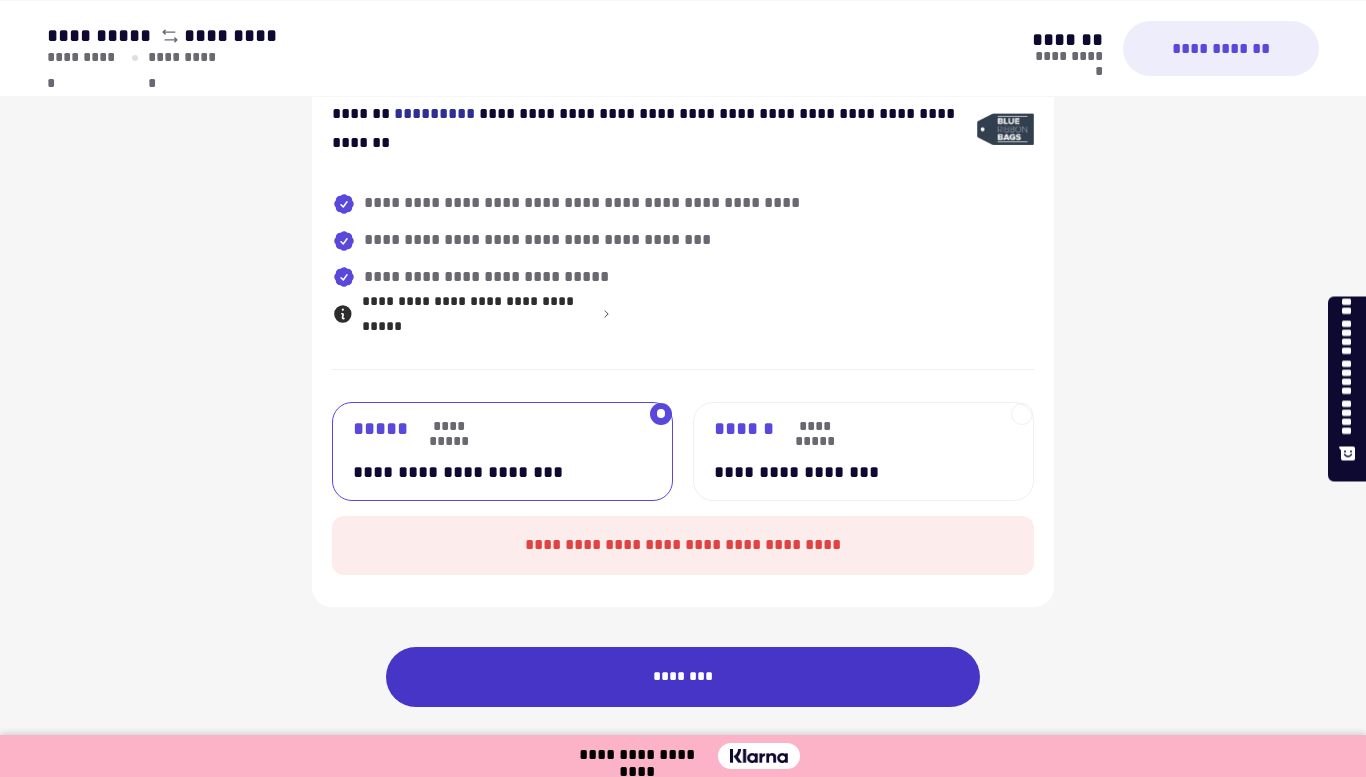 click on "********" at bounding box center [683, 677] 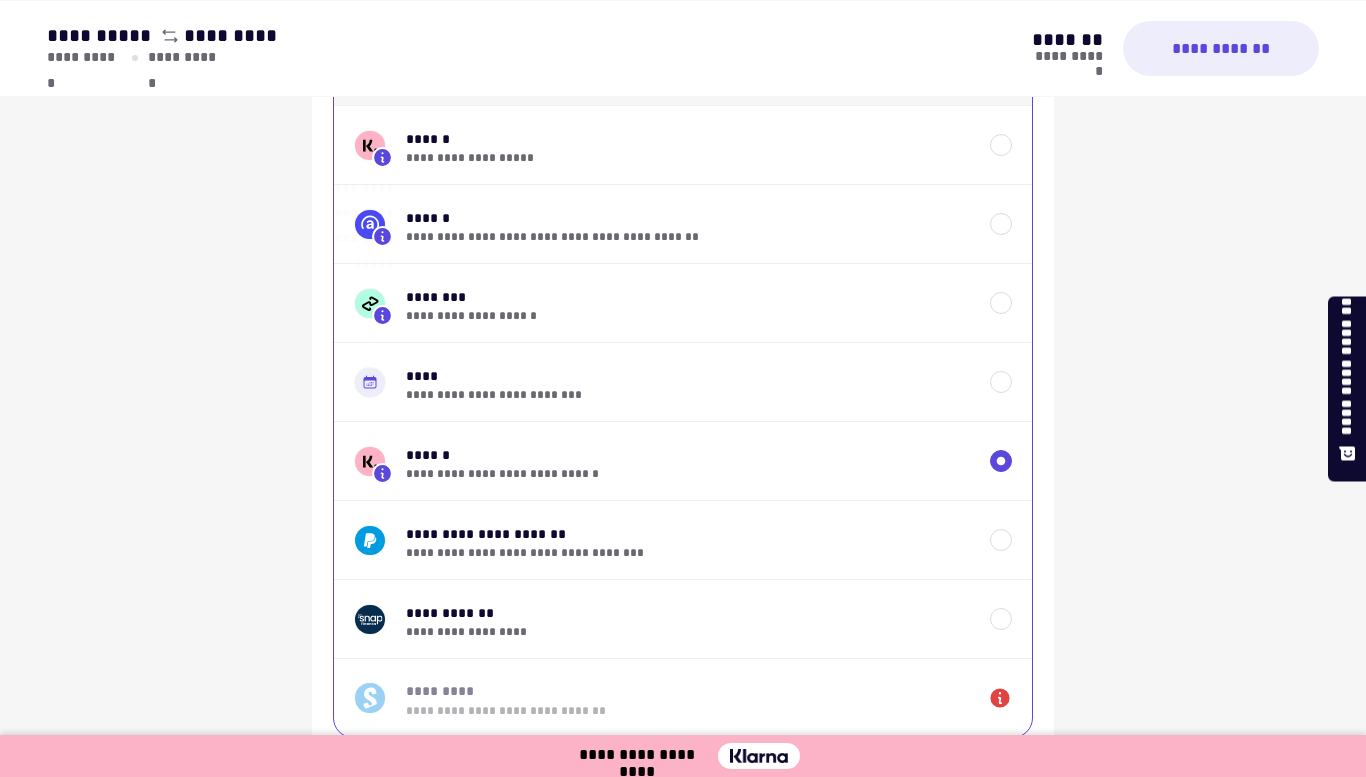 scroll, scrollTop: 1508, scrollLeft: 0, axis: vertical 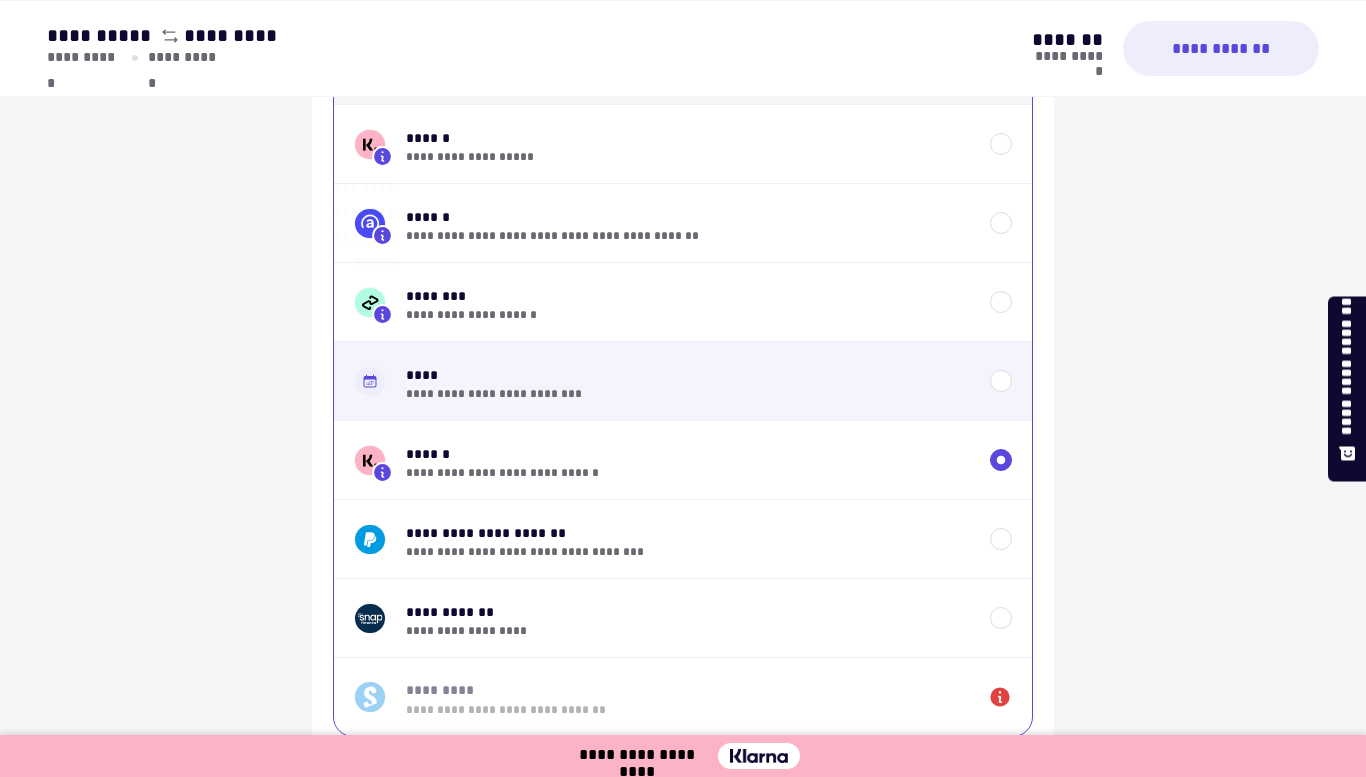 click at bounding box center [1001, 381] 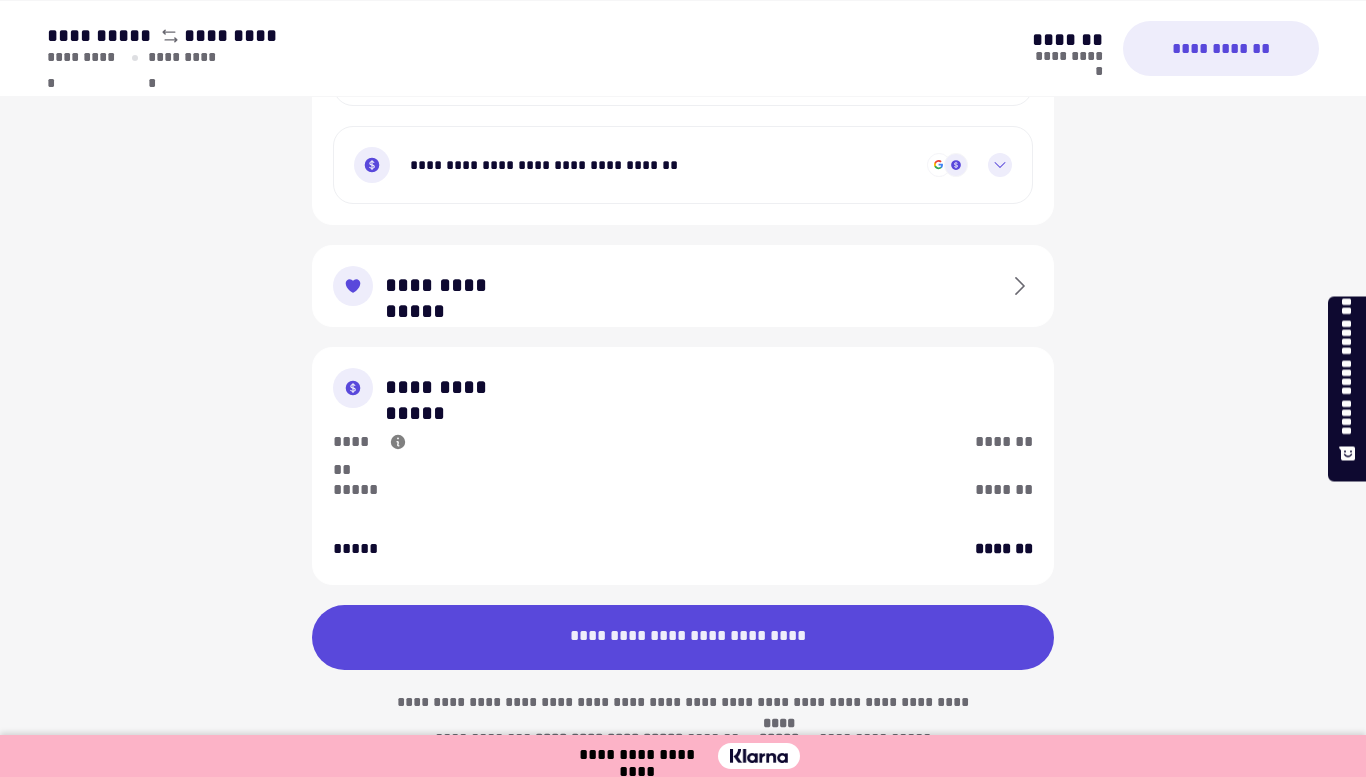 scroll, scrollTop: 2334, scrollLeft: 0, axis: vertical 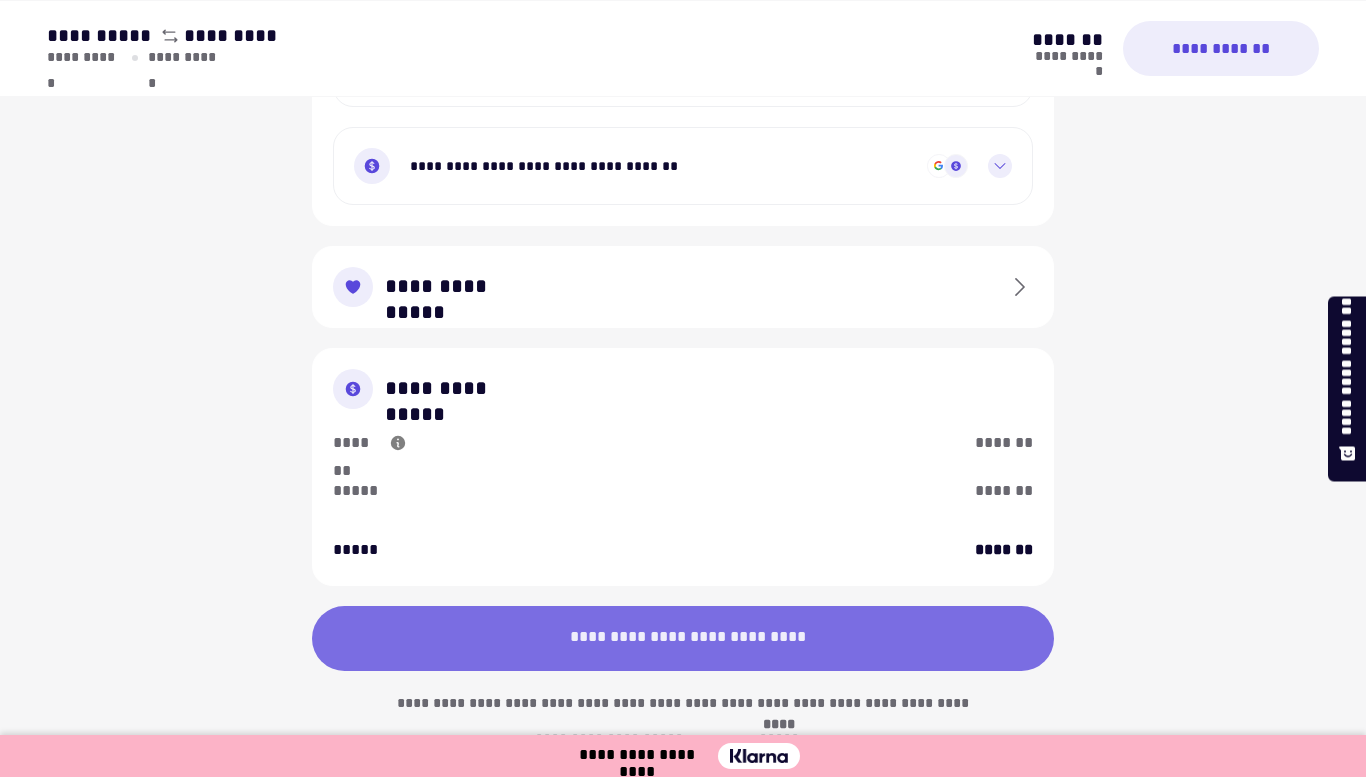 click on "[ADDRESS]" at bounding box center [688, 638] 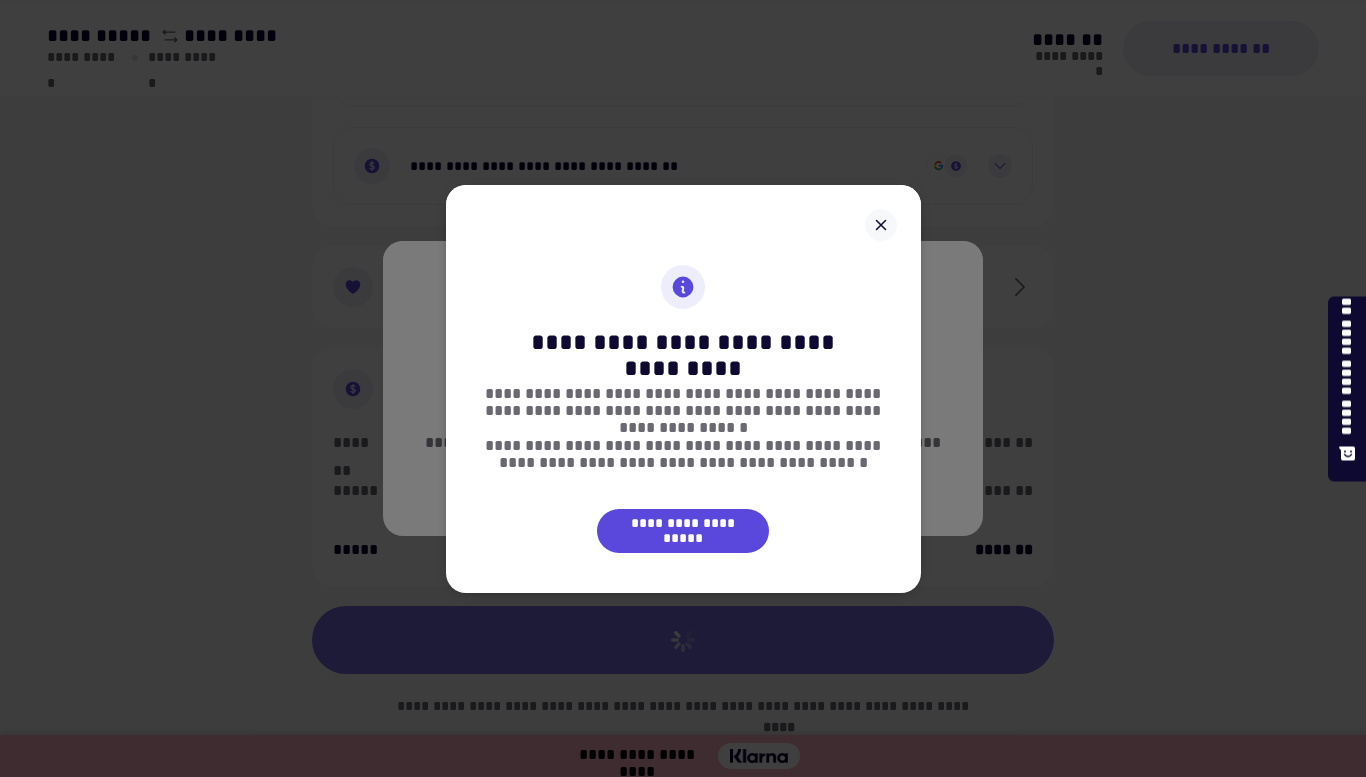 click 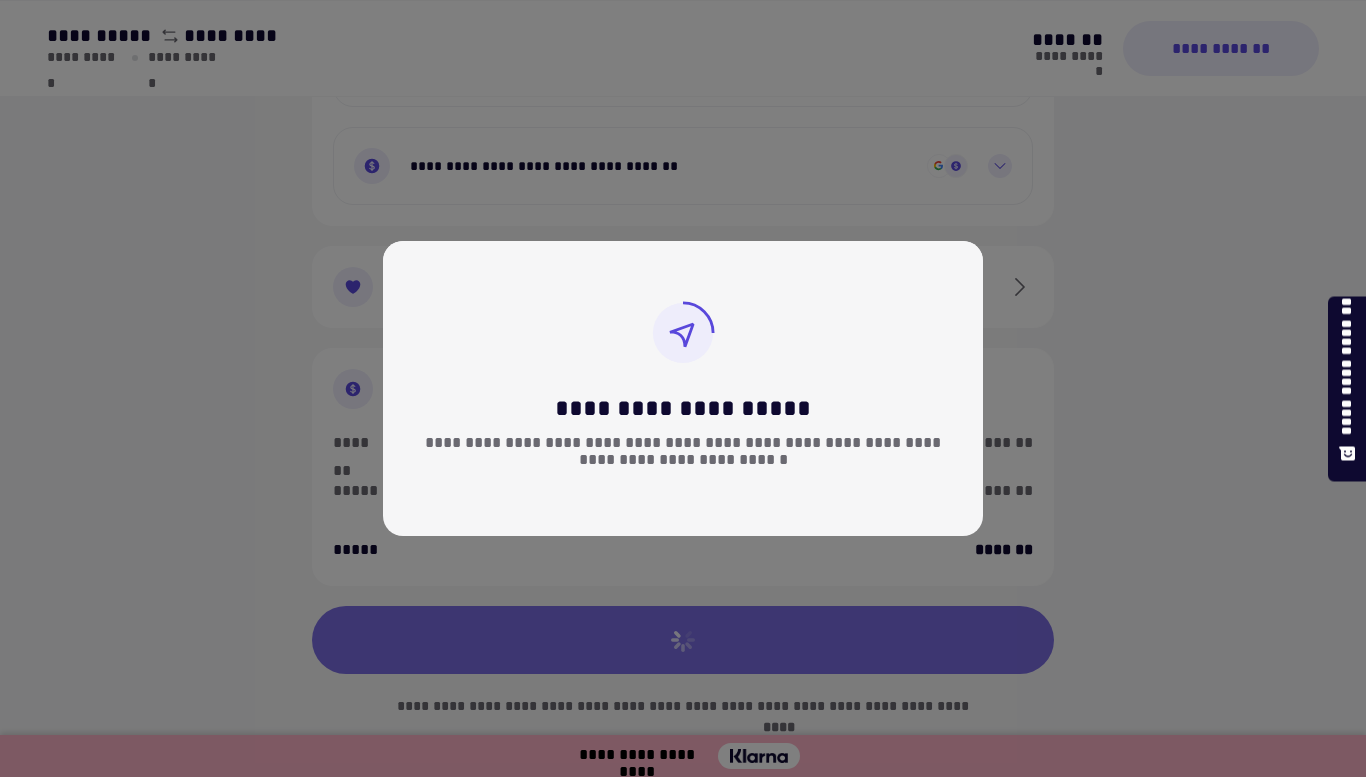 click at bounding box center [683, 388] 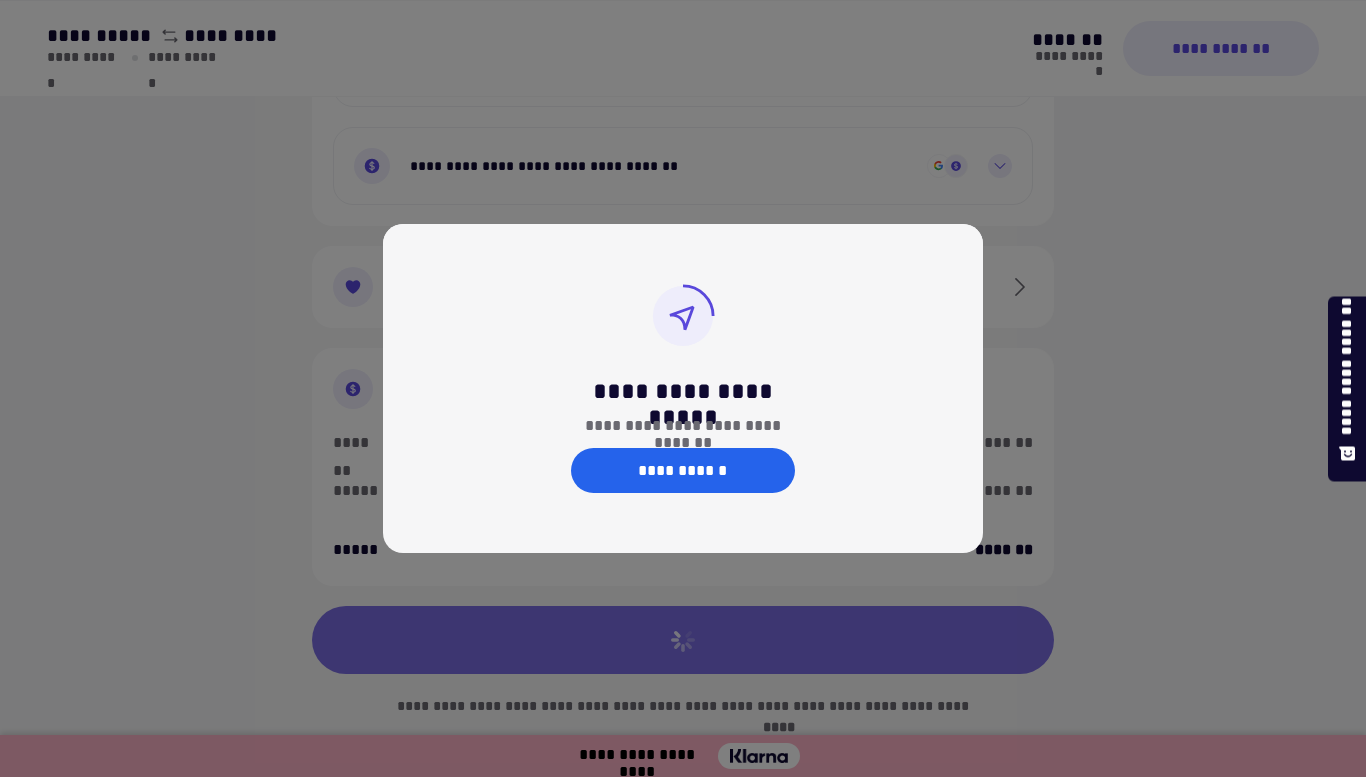click at bounding box center (683, 388) 